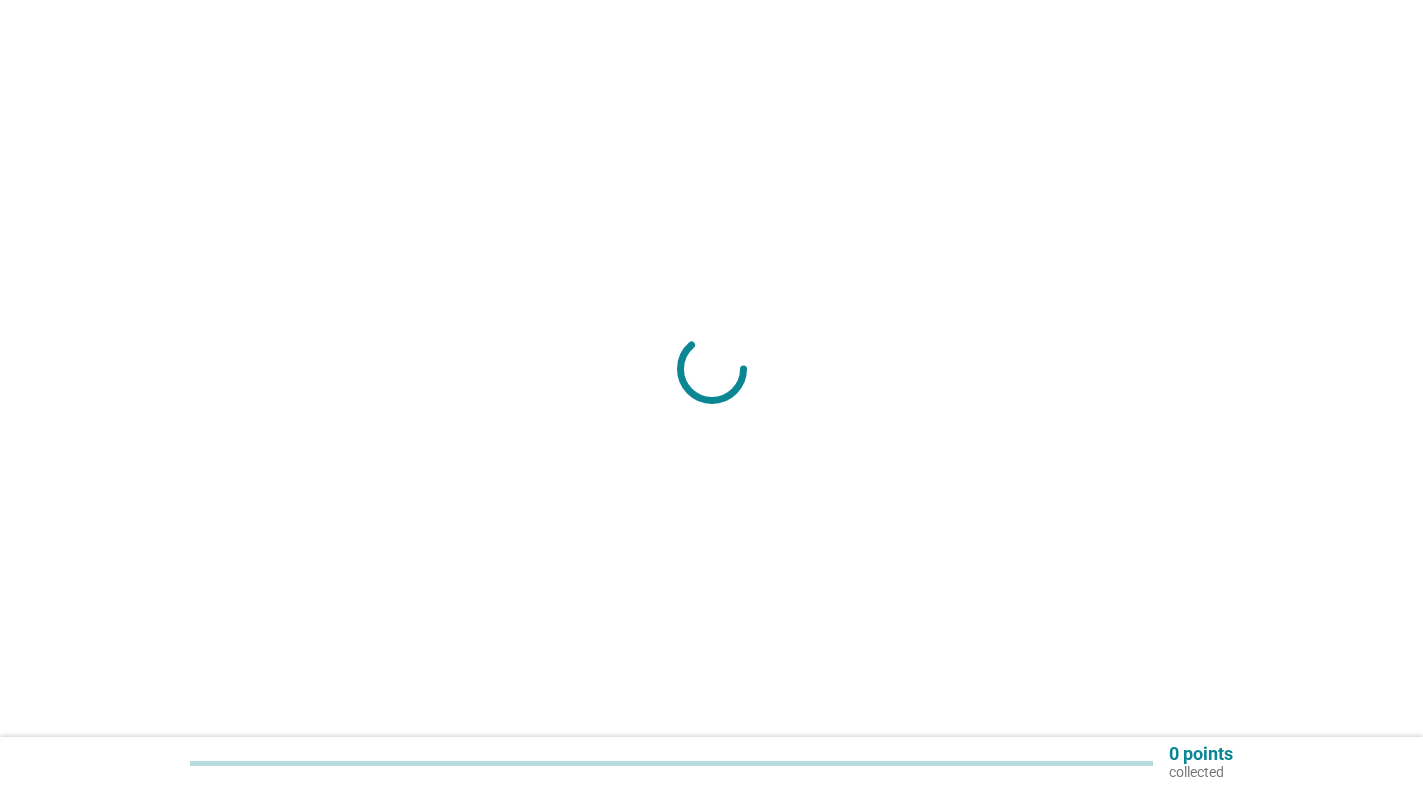 scroll, scrollTop: 0, scrollLeft: 0, axis: both 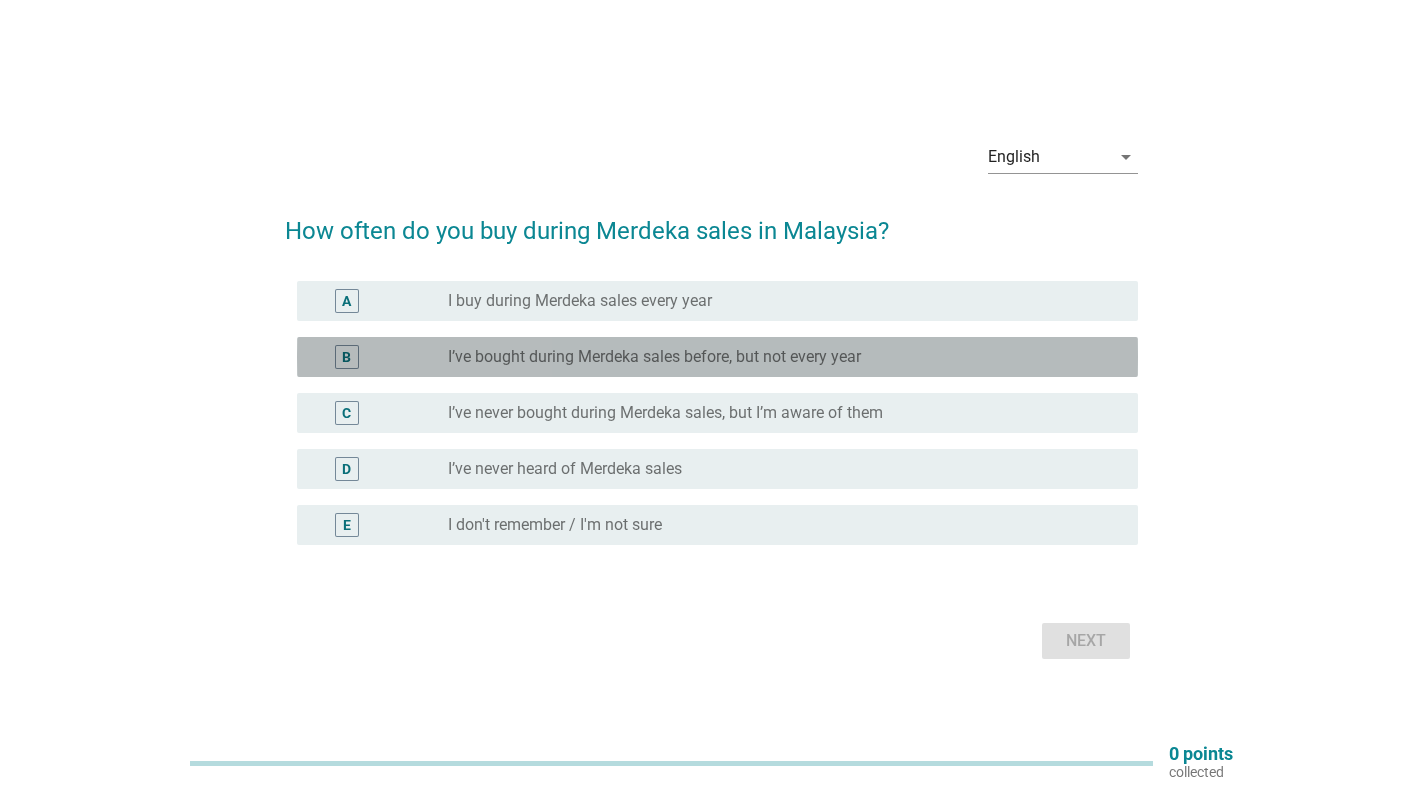 click on "B" at bounding box center [346, 356] 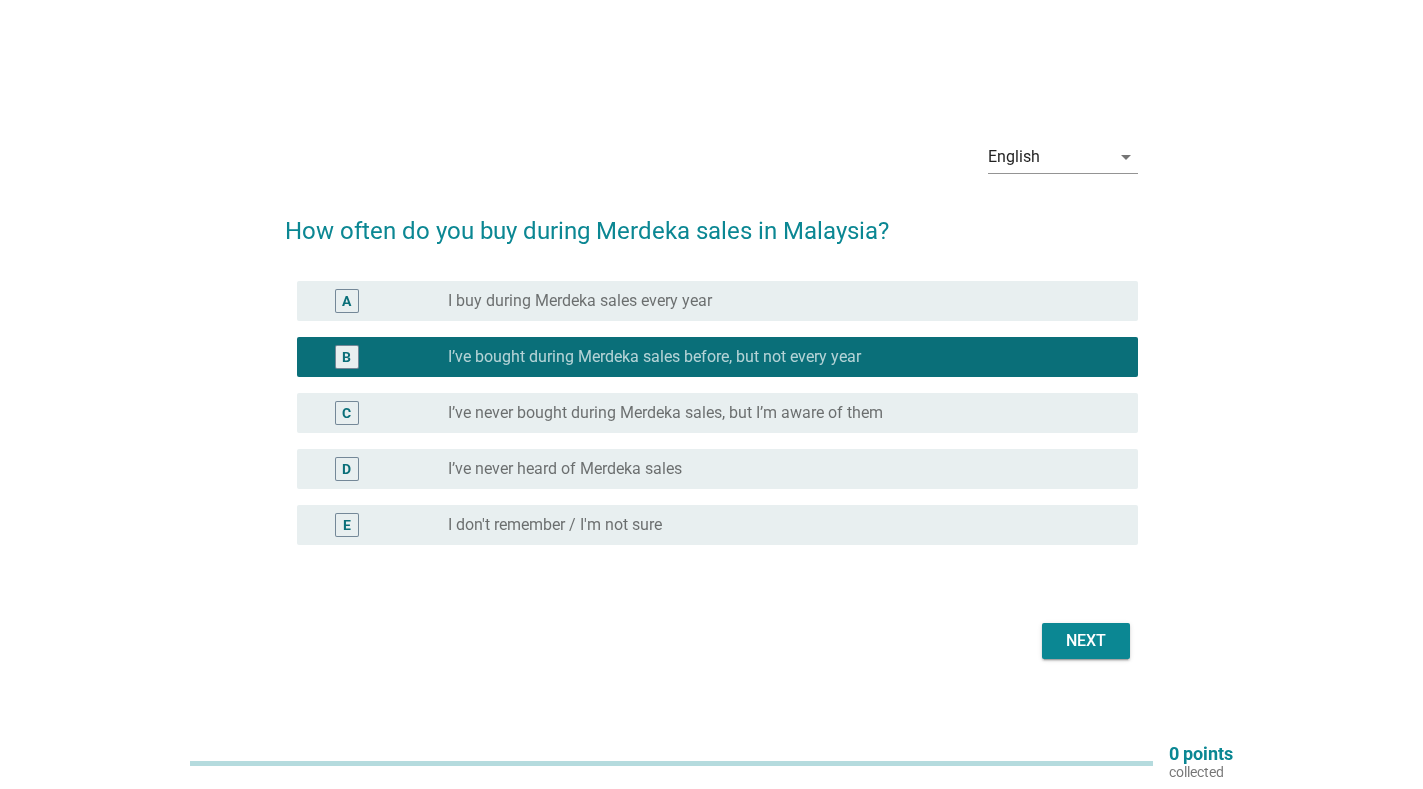 click on "Next" at bounding box center [1086, 641] 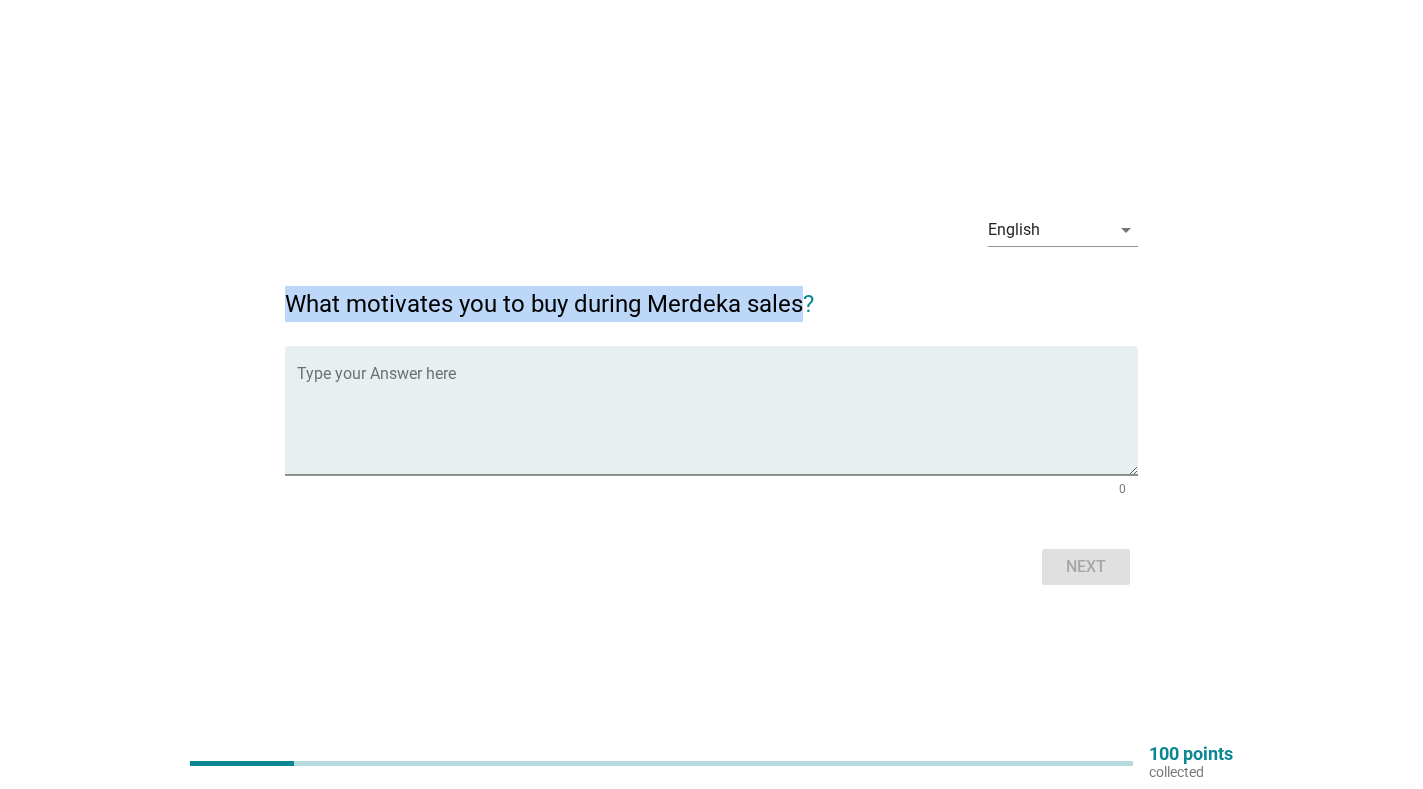 drag, startPoint x: 285, startPoint y: 302, endPoint x: 798, endPoint y: 295, distance: 513.0477 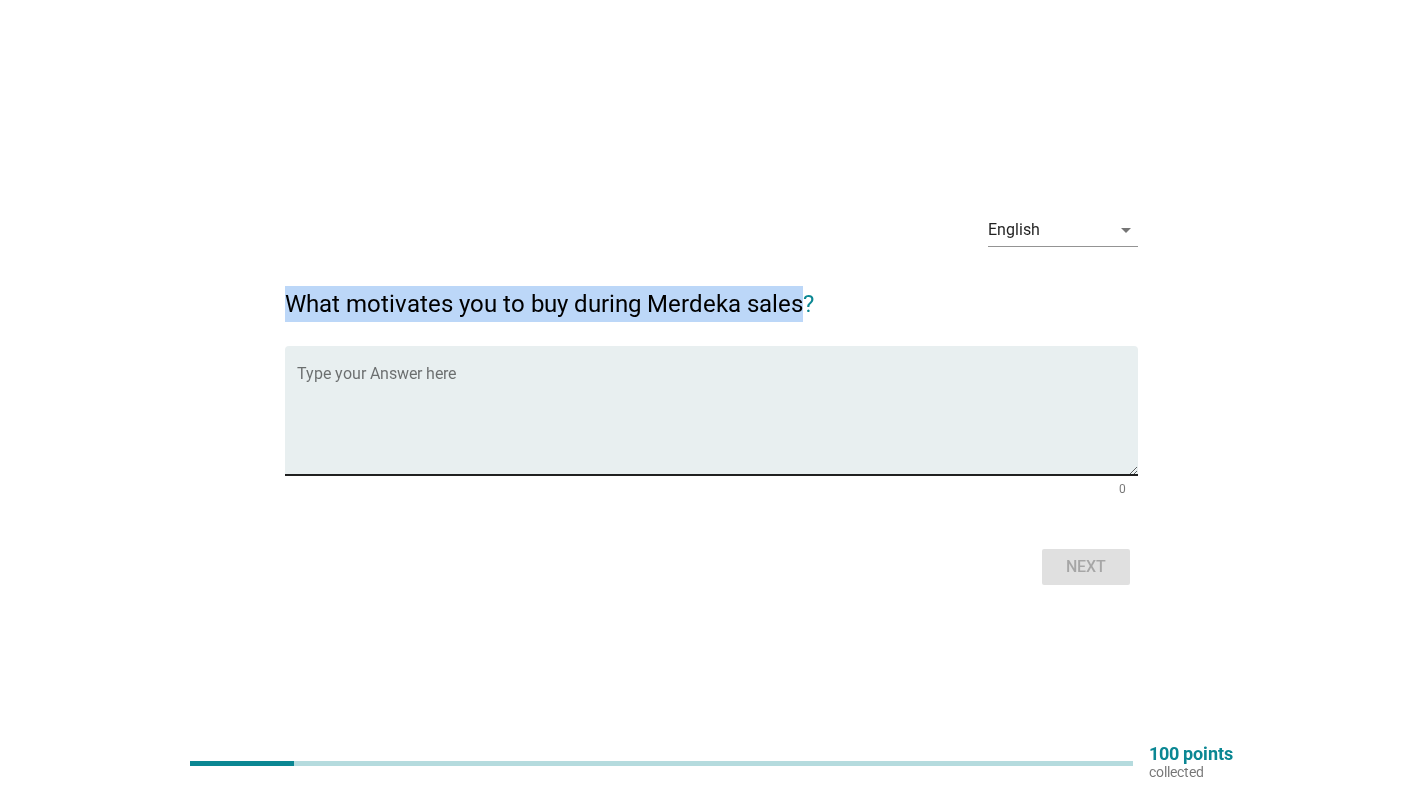 click on "Type your Answer here" at bounding box center [717, 410] 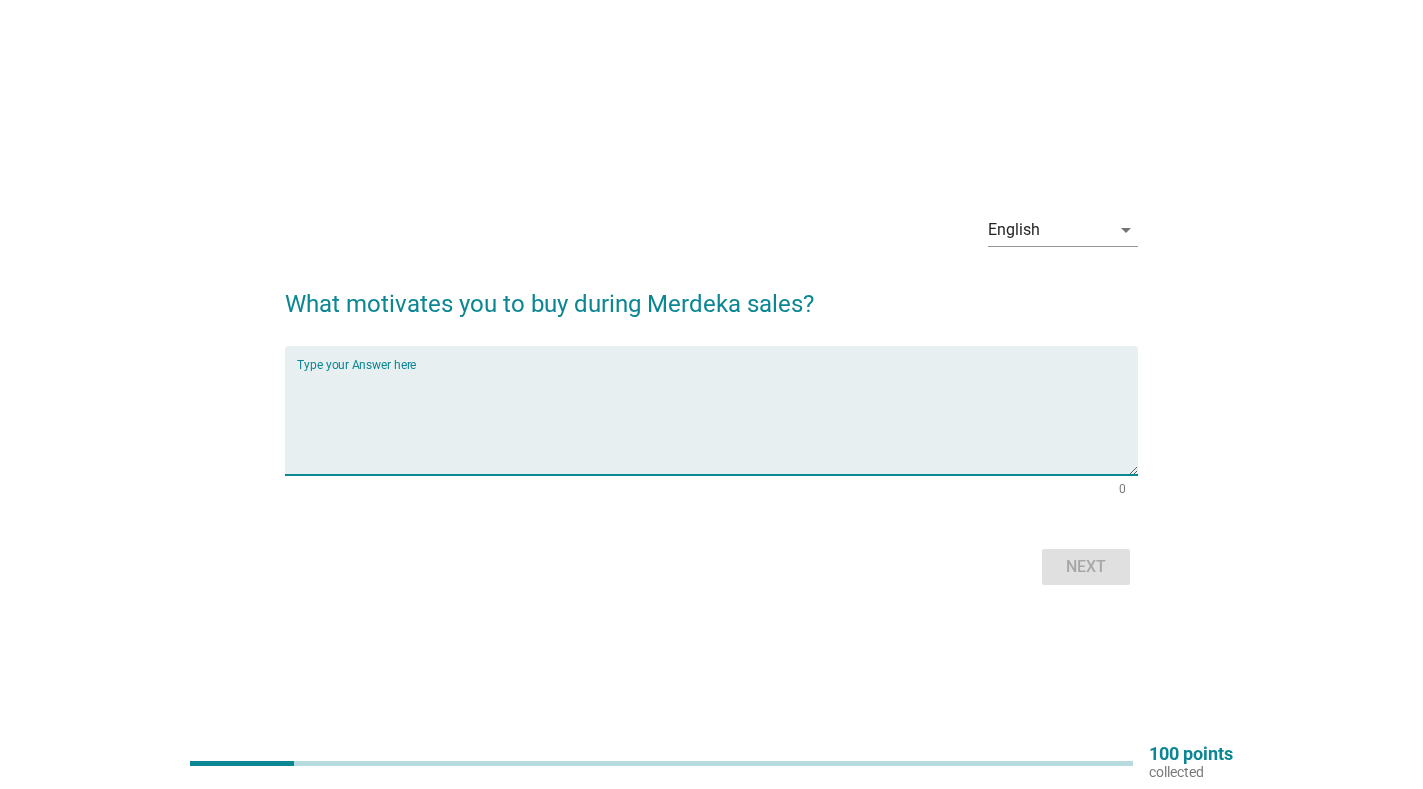 paste on "due to significant discounts and promotional offers on a wide range of products, including electronics, fashion" 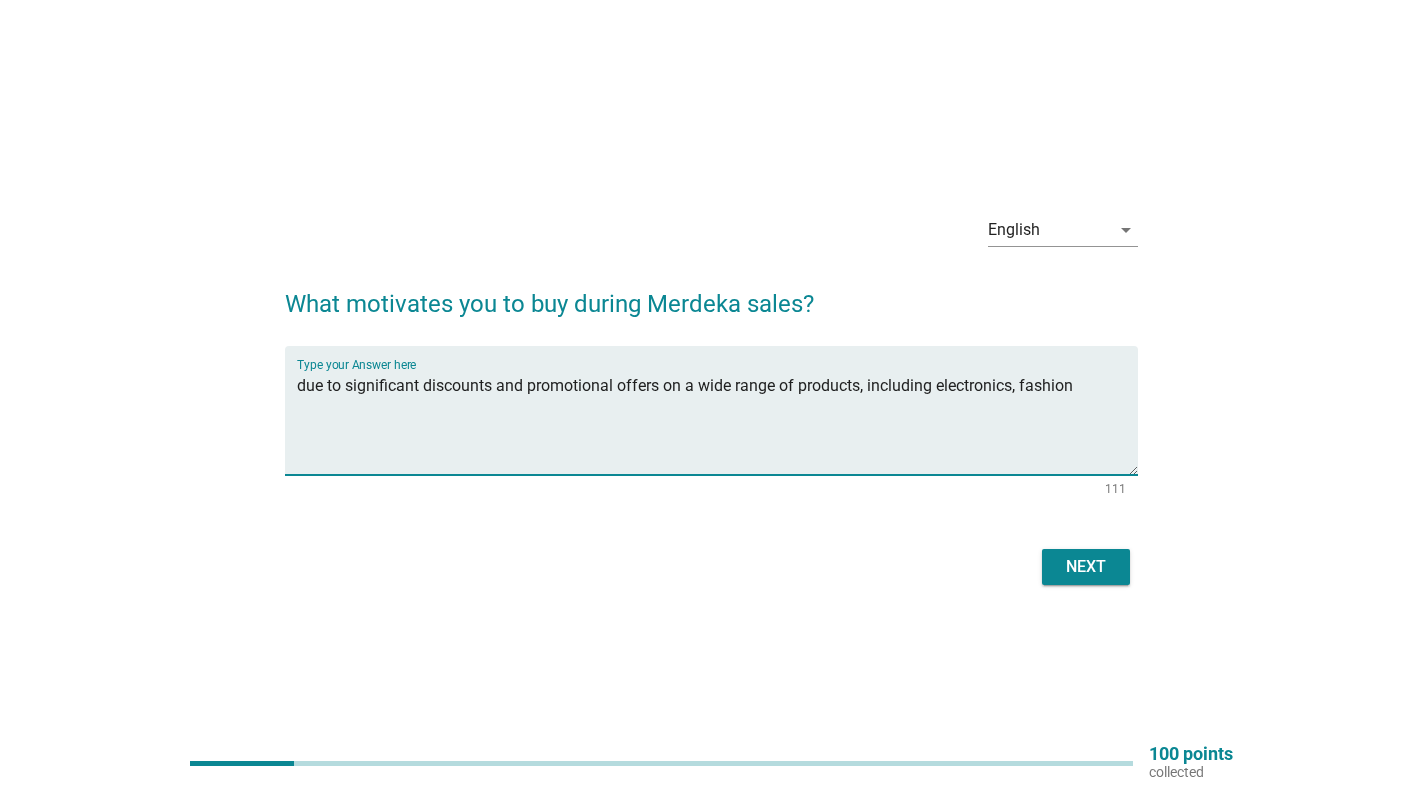 drag, startPoint x: 306, startPoint y: 383, endPoint x: 295, endPoint y: 381, distance: 11.18034 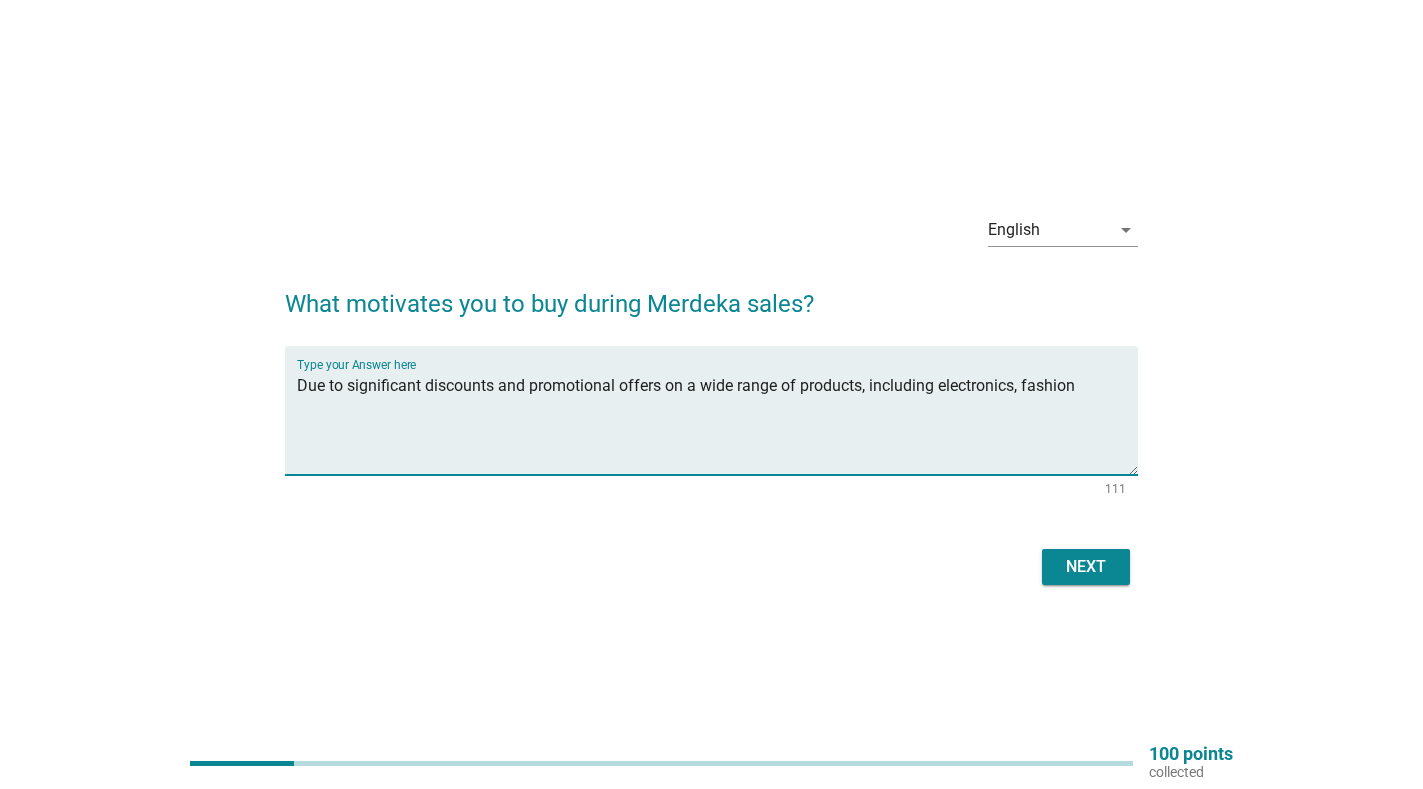 click on "Due to significant discounts and promotional offers on a wide range of products, including electronics, fashion" at bounding box center (717, 422) 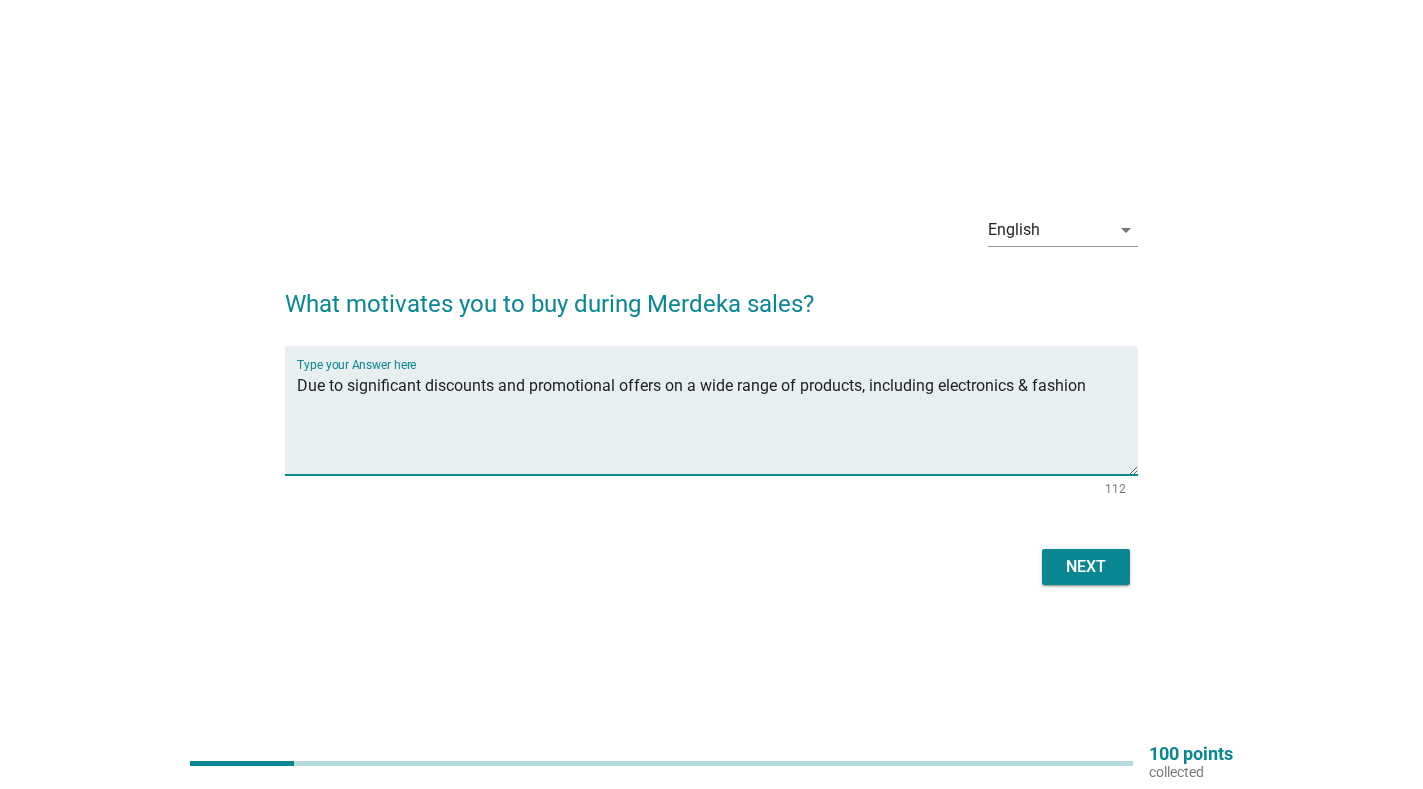 type on "Due to significant discounts and promotional offers on a wide range of products, including electronics & fashion" 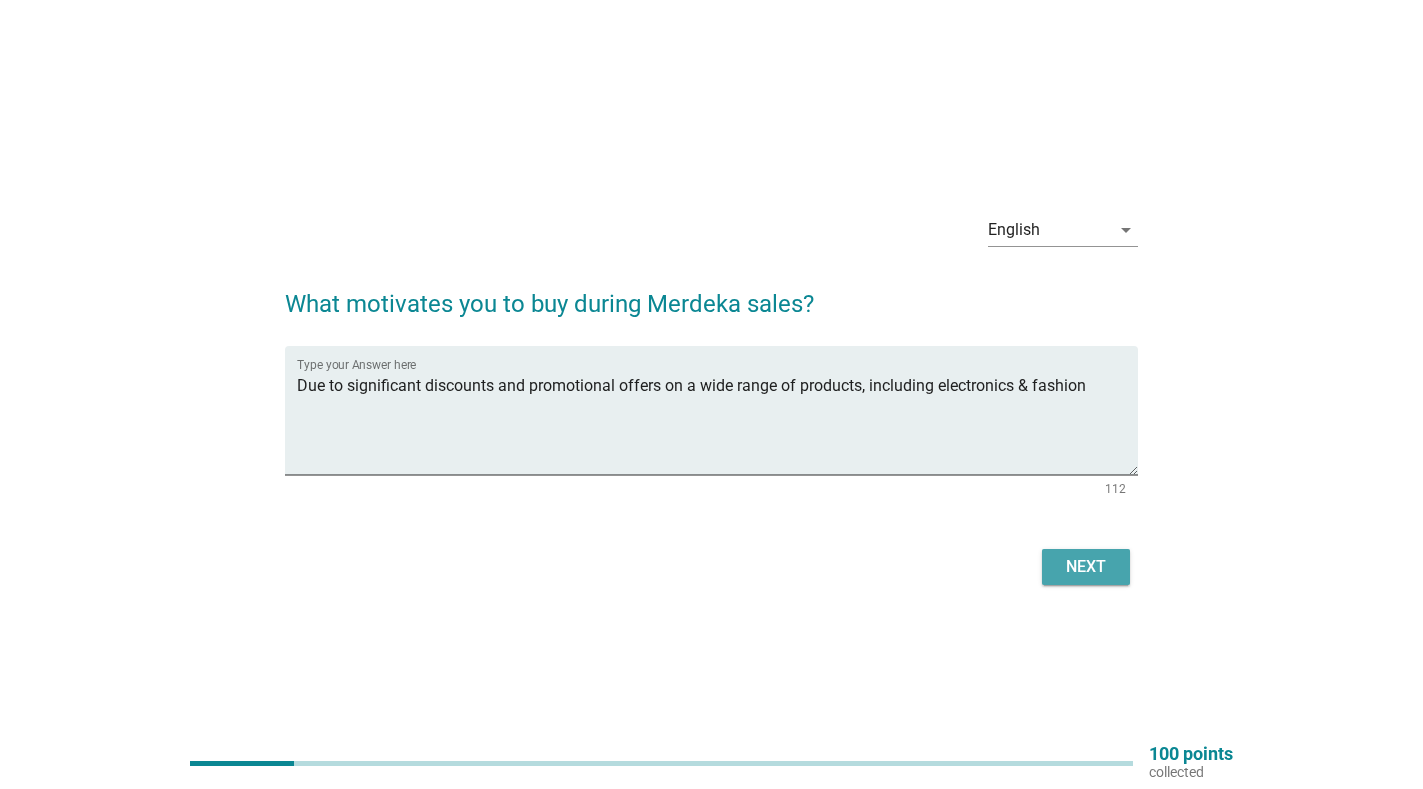 click on "Next" at bounding box center [1086, 567] 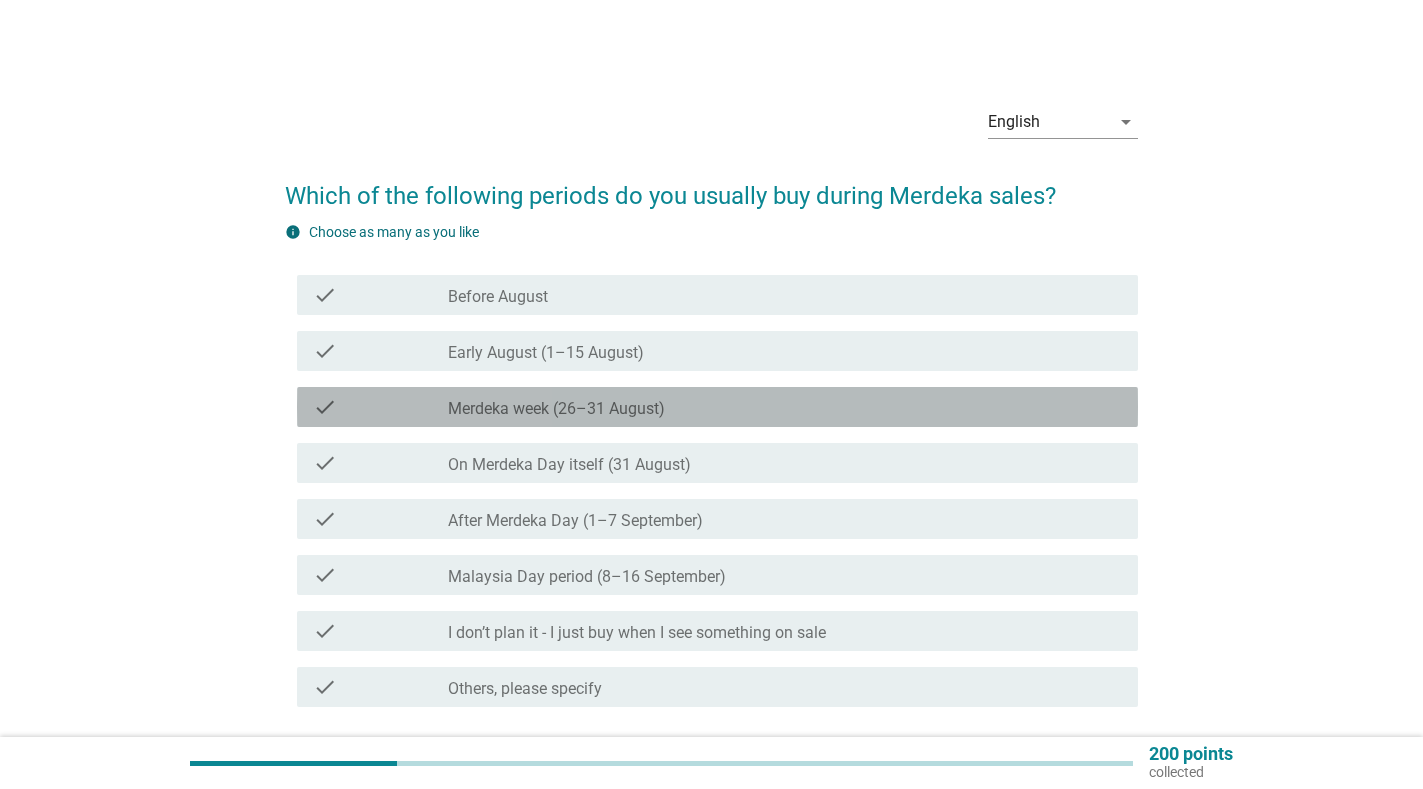 click on "check_box_outline_blank Merdeka week (26–31 August)" at bounding box center [785, 407] 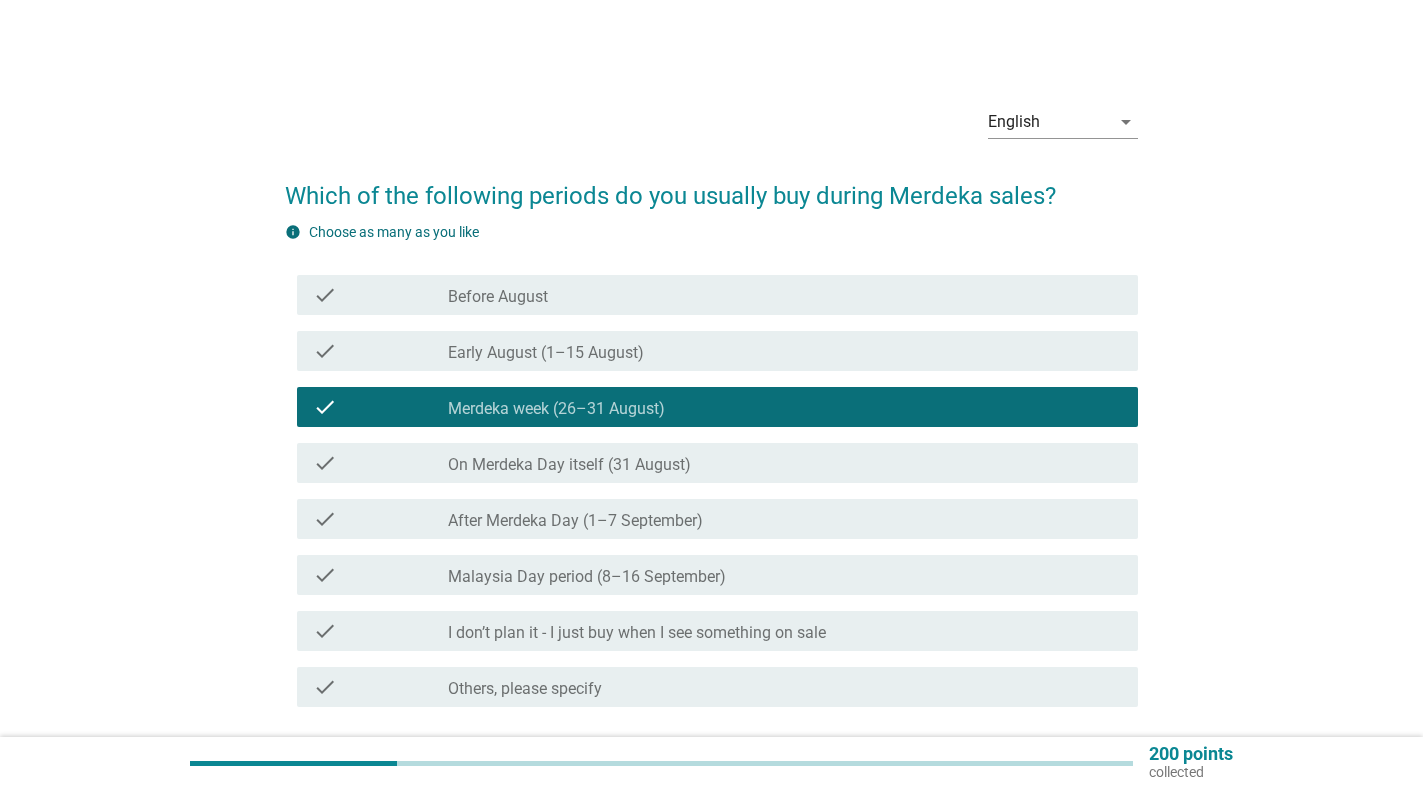 click on "Malaysia Day period (8–16 September)" at bounding box center (587, 577) 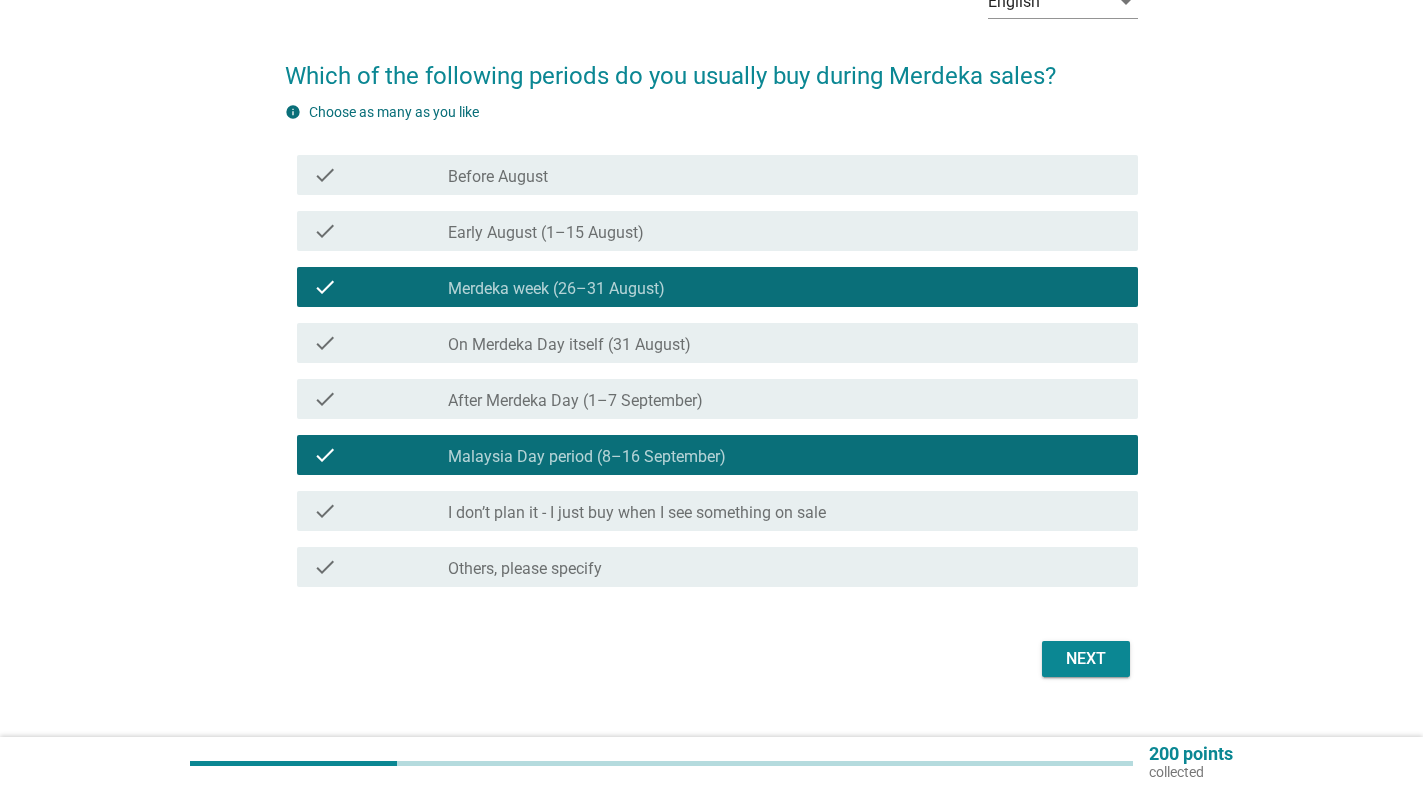 scroll, scrollTop: 144, scrollLeft: 0, axis: vertical 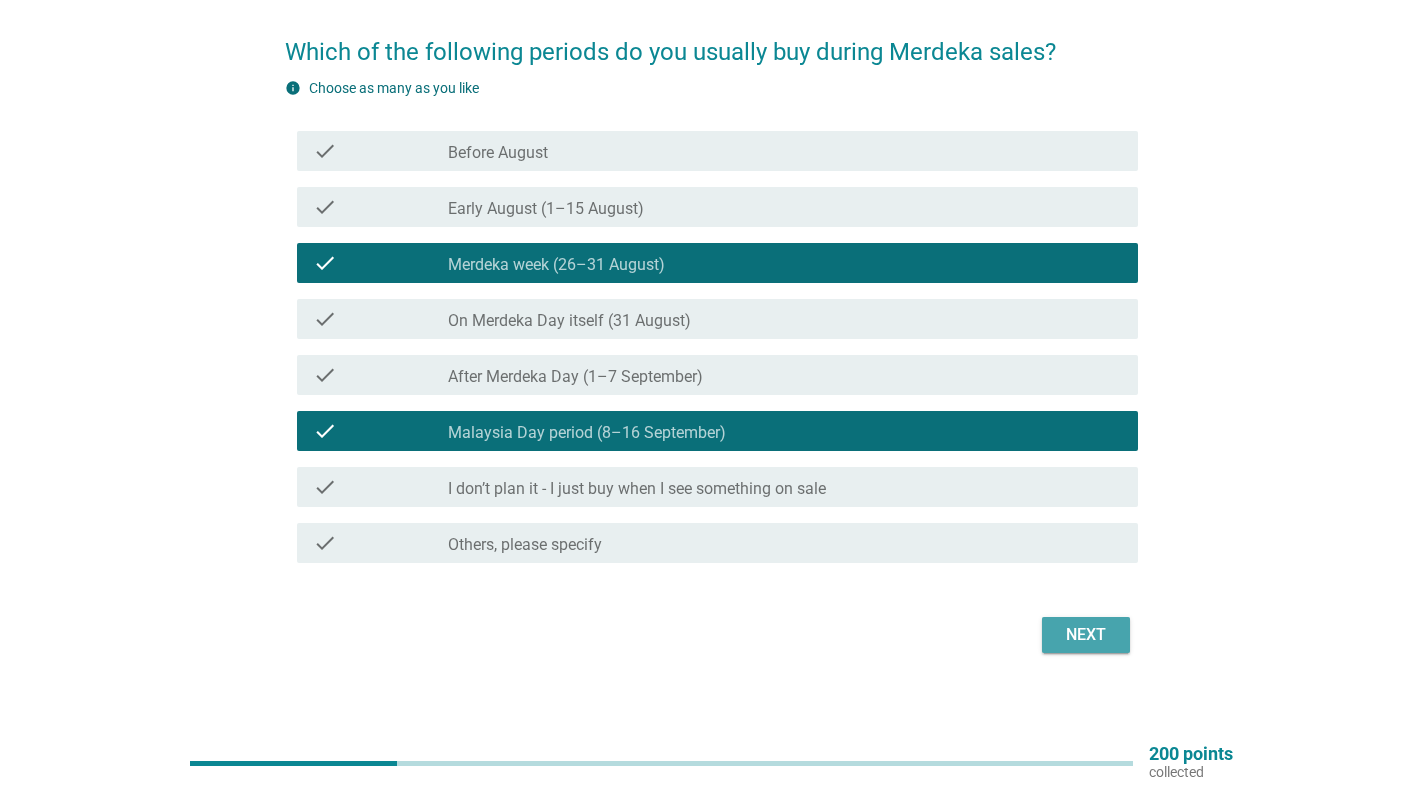 click on "Next" at bounding box center (1086, 635) 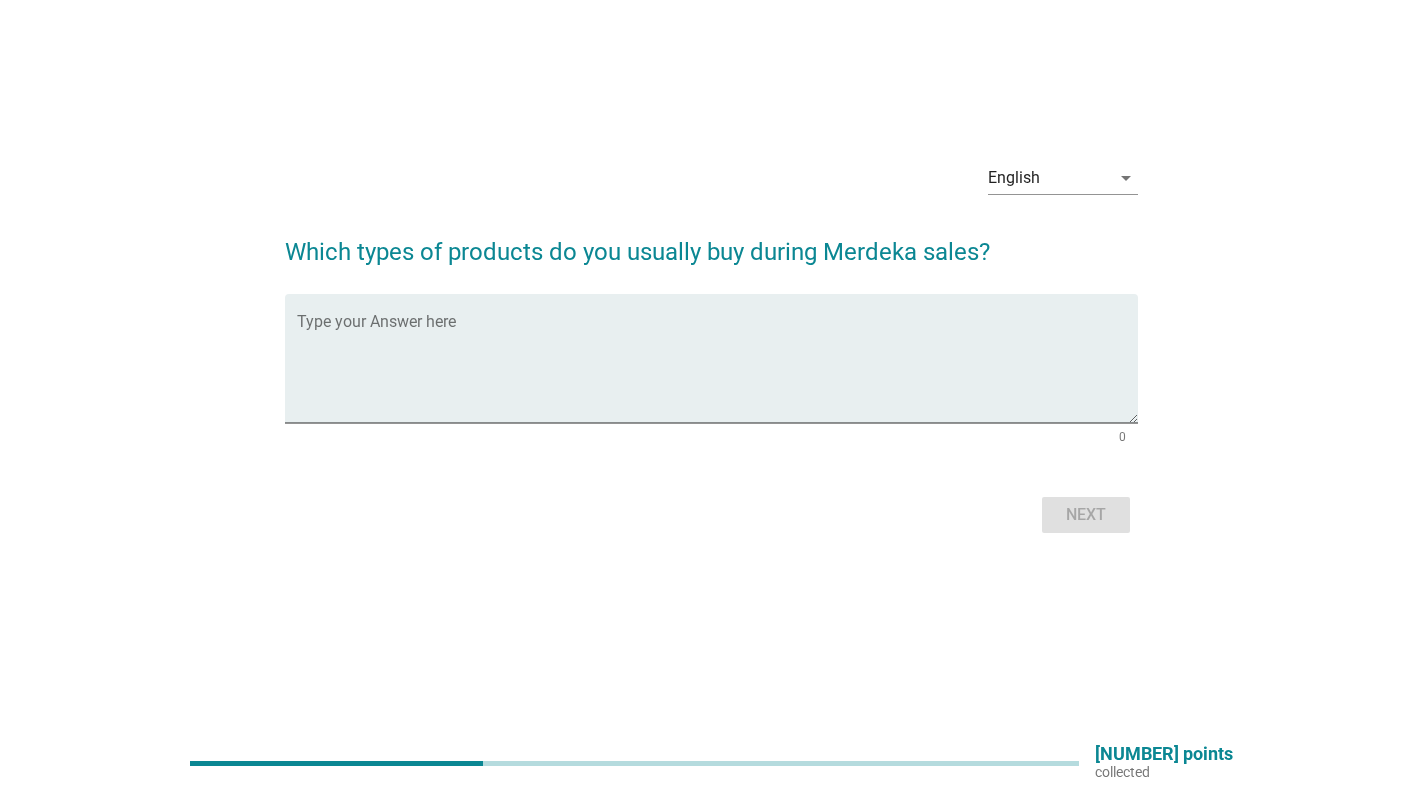 scroll, scrollTop: 0, scrollLeft: 0, axis: both 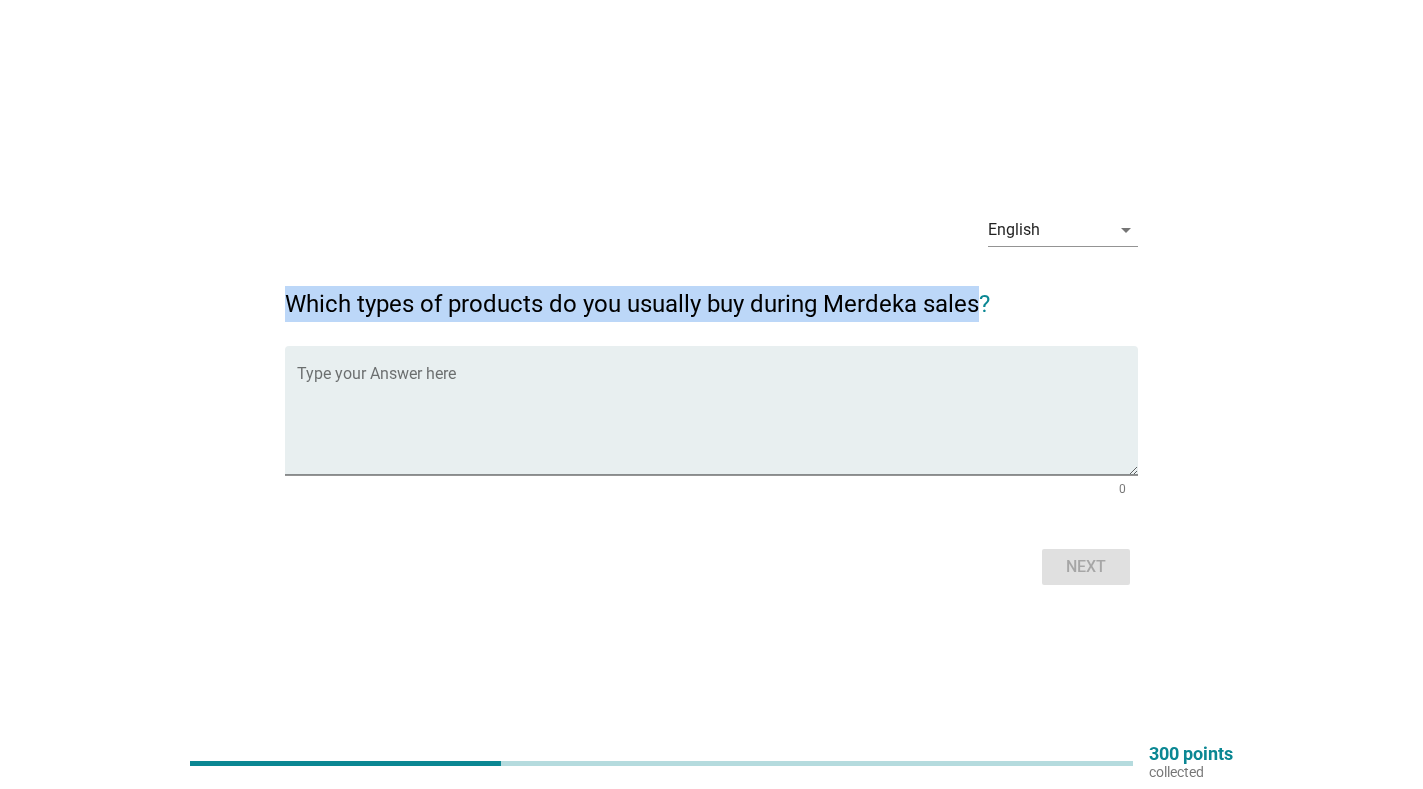 drag, startPoint x: 289, startPoint y: 296, endPoint x: 980, endPoint y: 308, distance: 691.1042 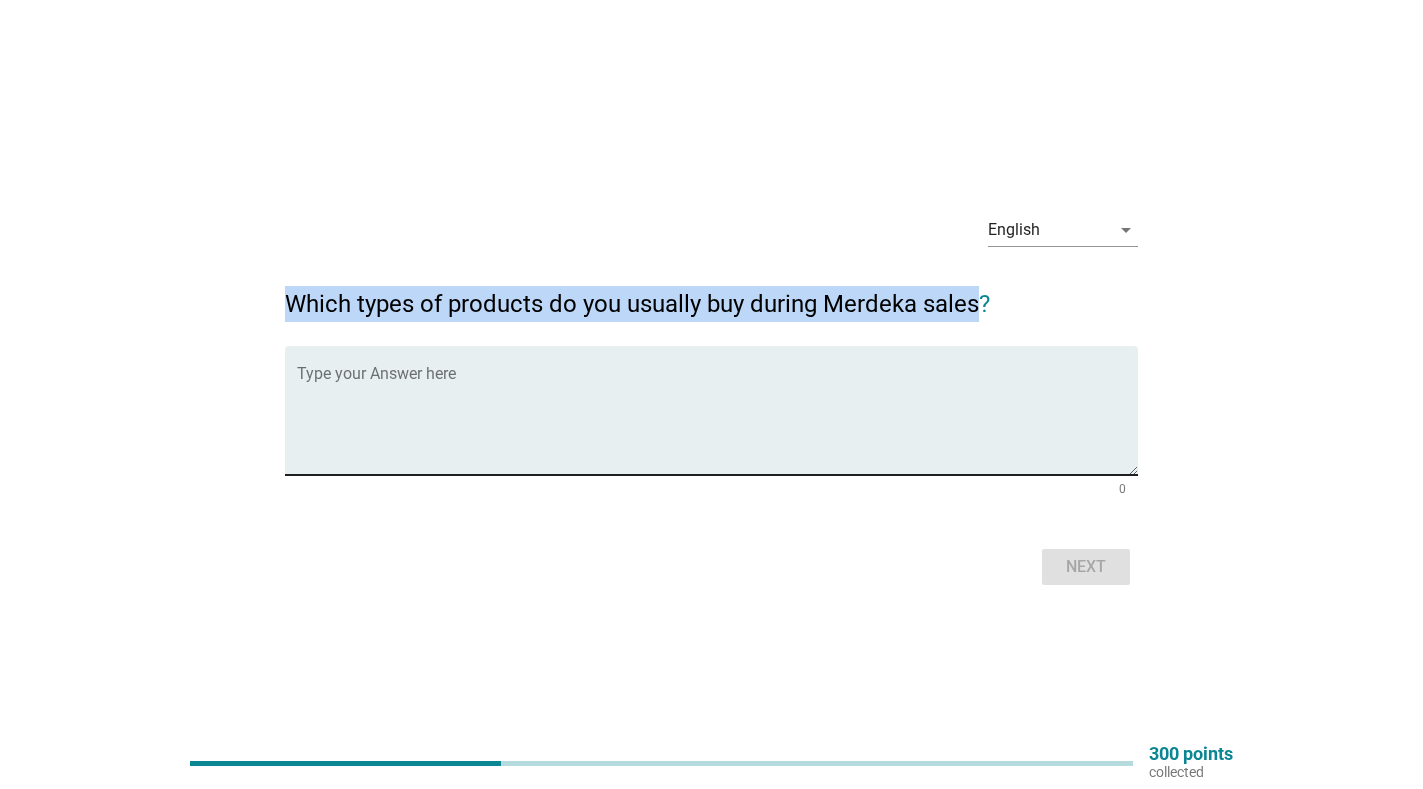 click on "Type your Answer here" at bounding box center [717, 410] 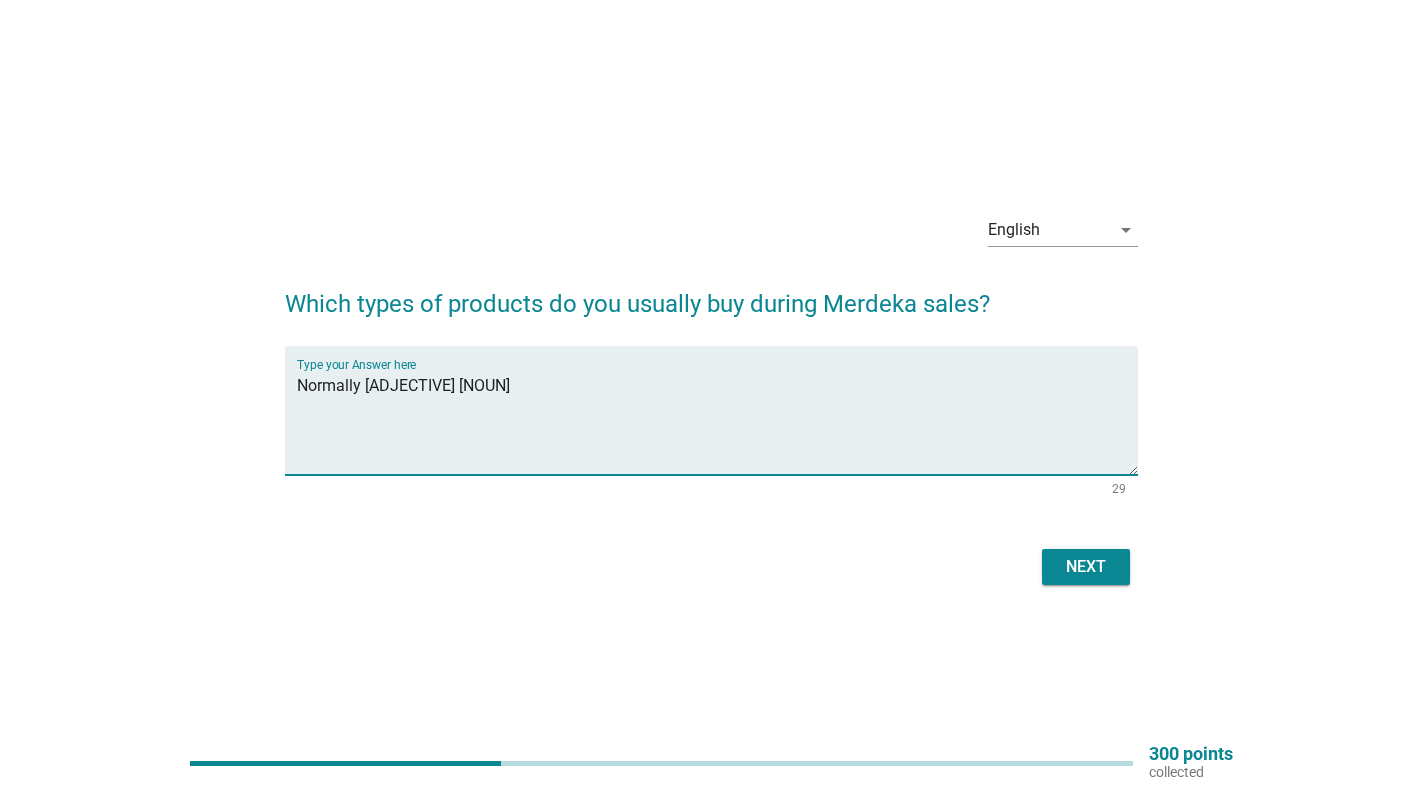 click on "Normally [ADJECTIVE] [NOUN]" at bounding box center [717, 422] 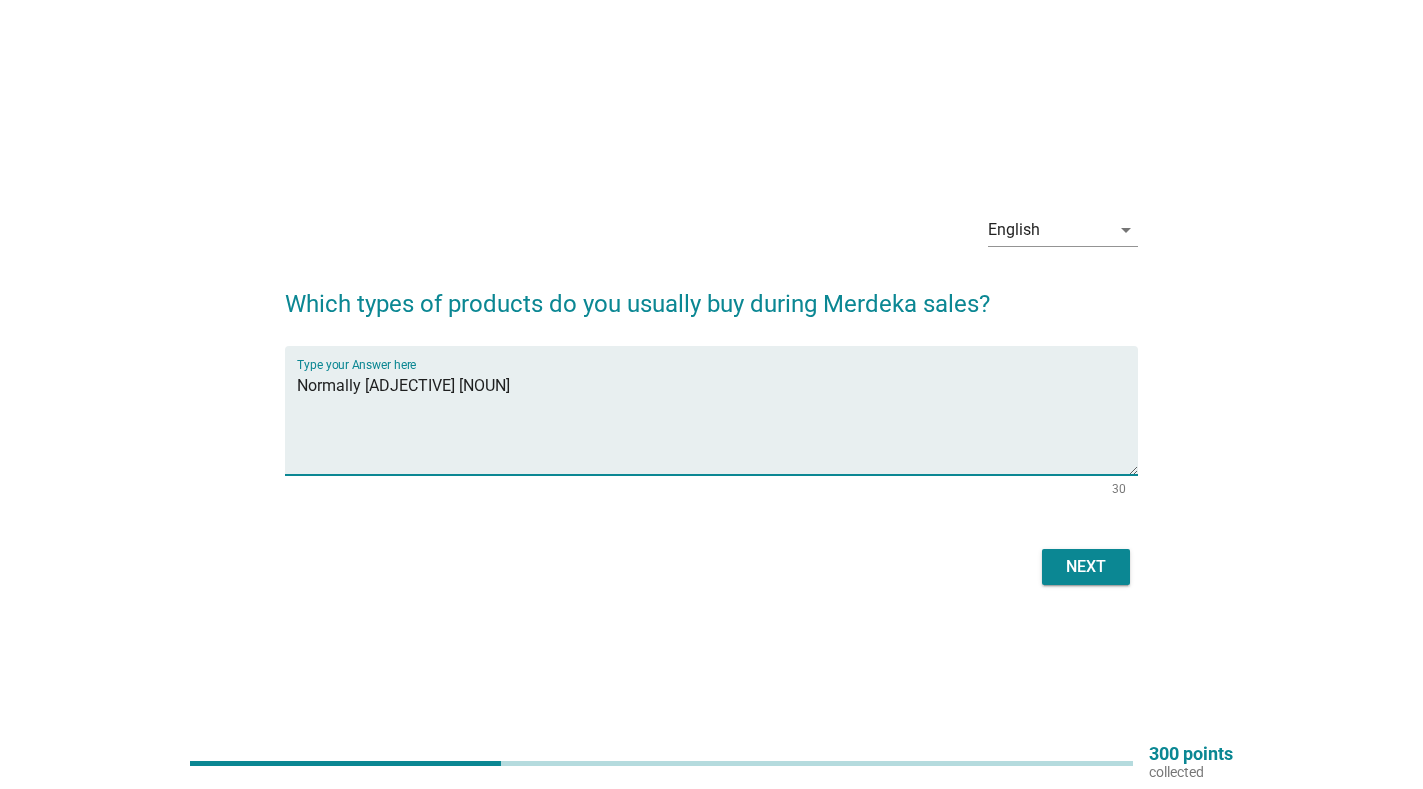 type on "Normally [ADJECTIVE] [NOUN]" 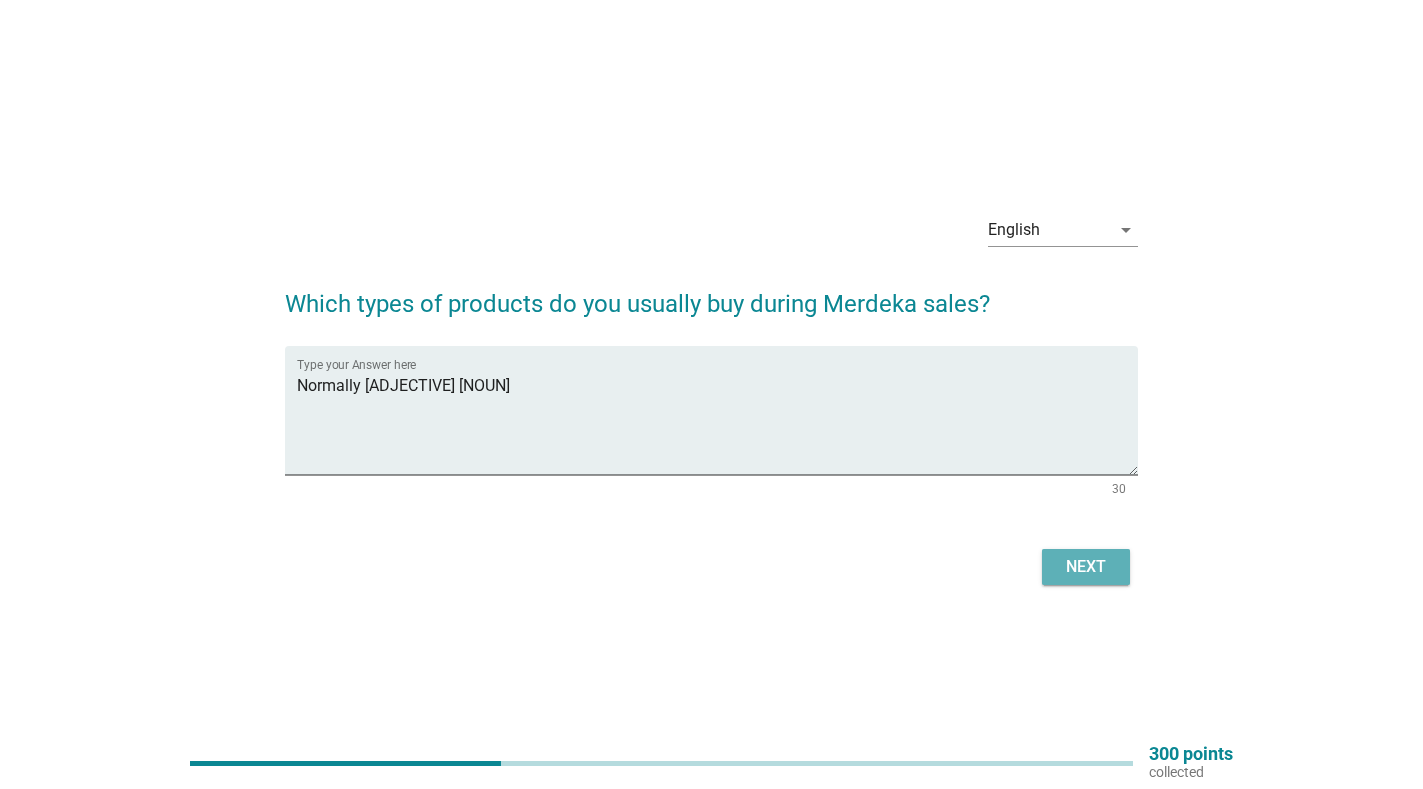 click on "Next" at bounding box center [1086, 567] 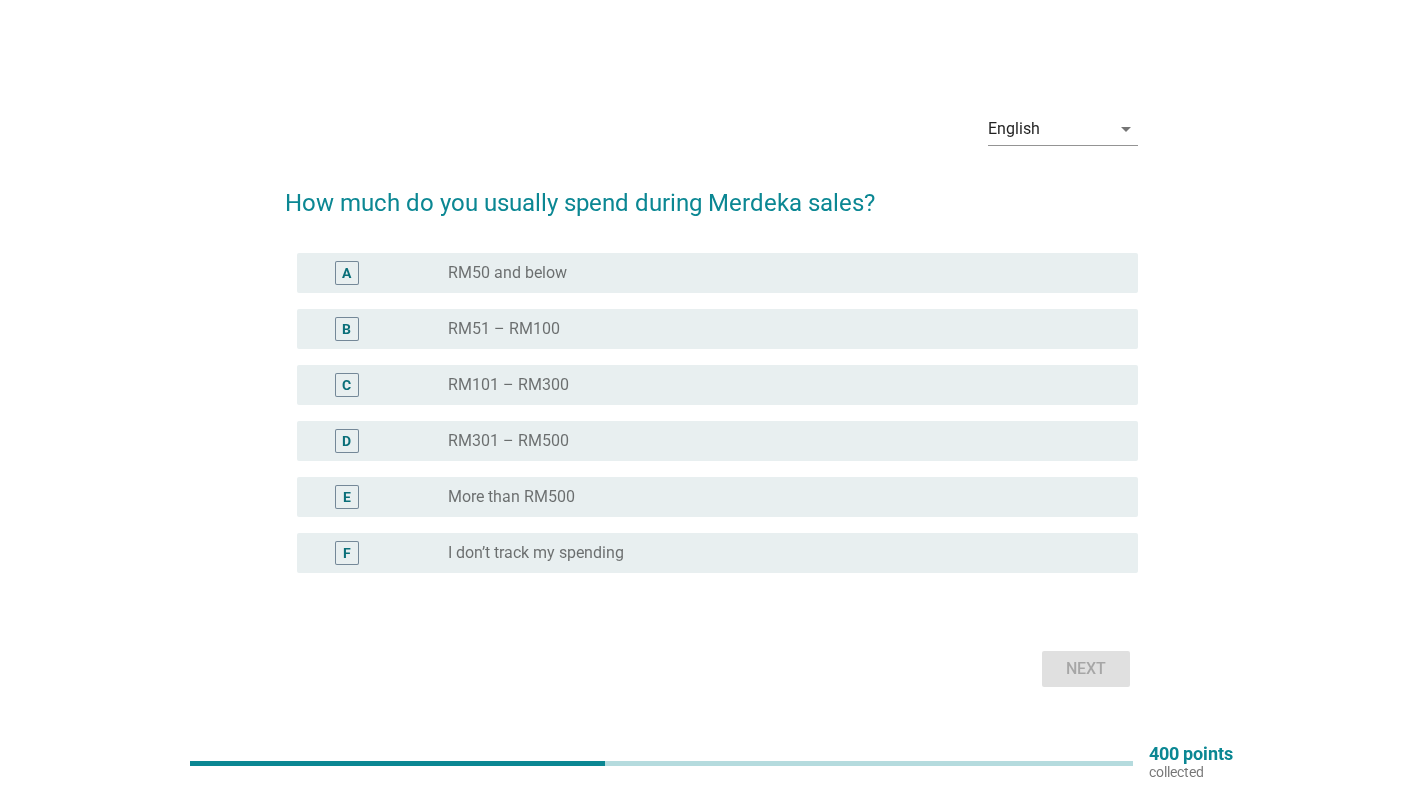 click on "C" at bounding box center (346, 385) 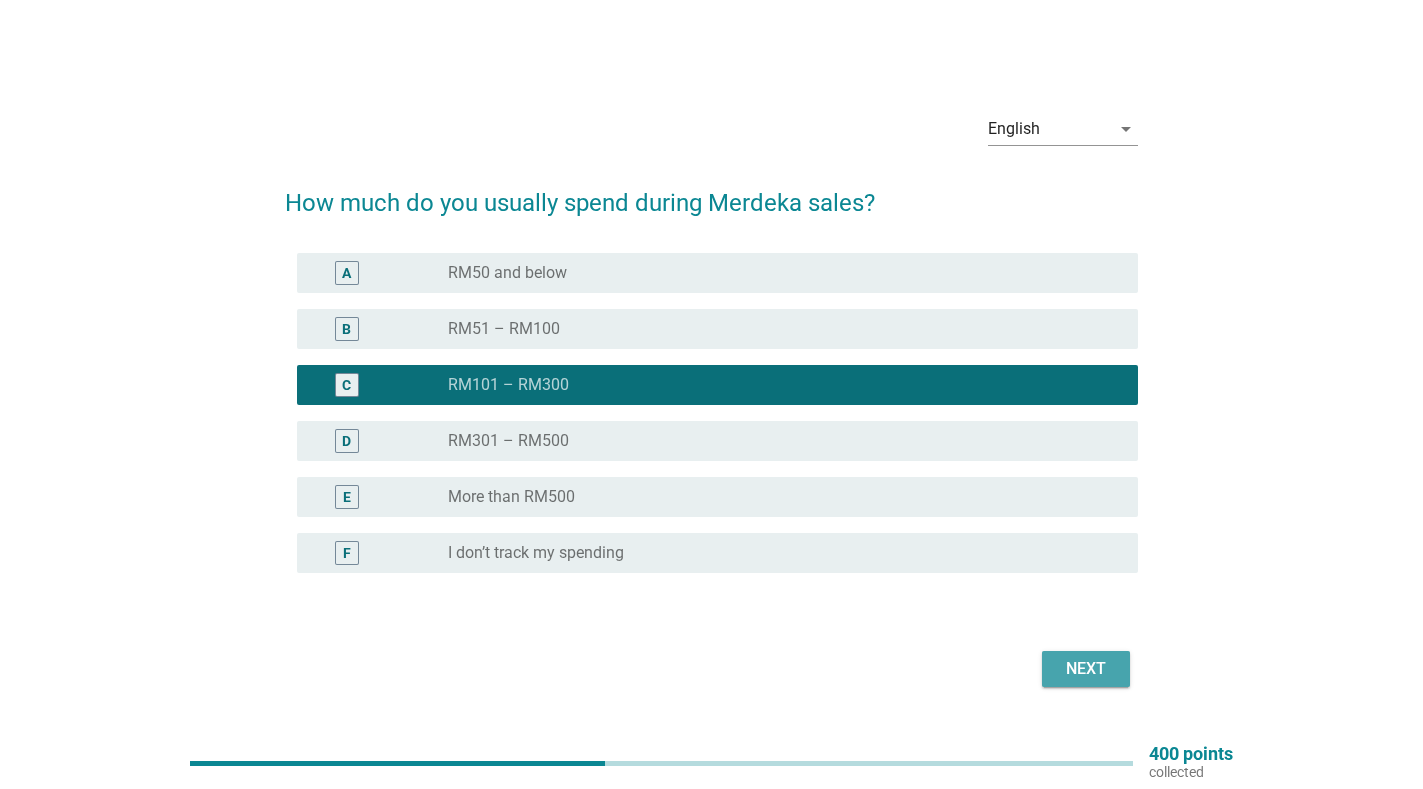 click on "Next" at bounding box center [1086, 669] 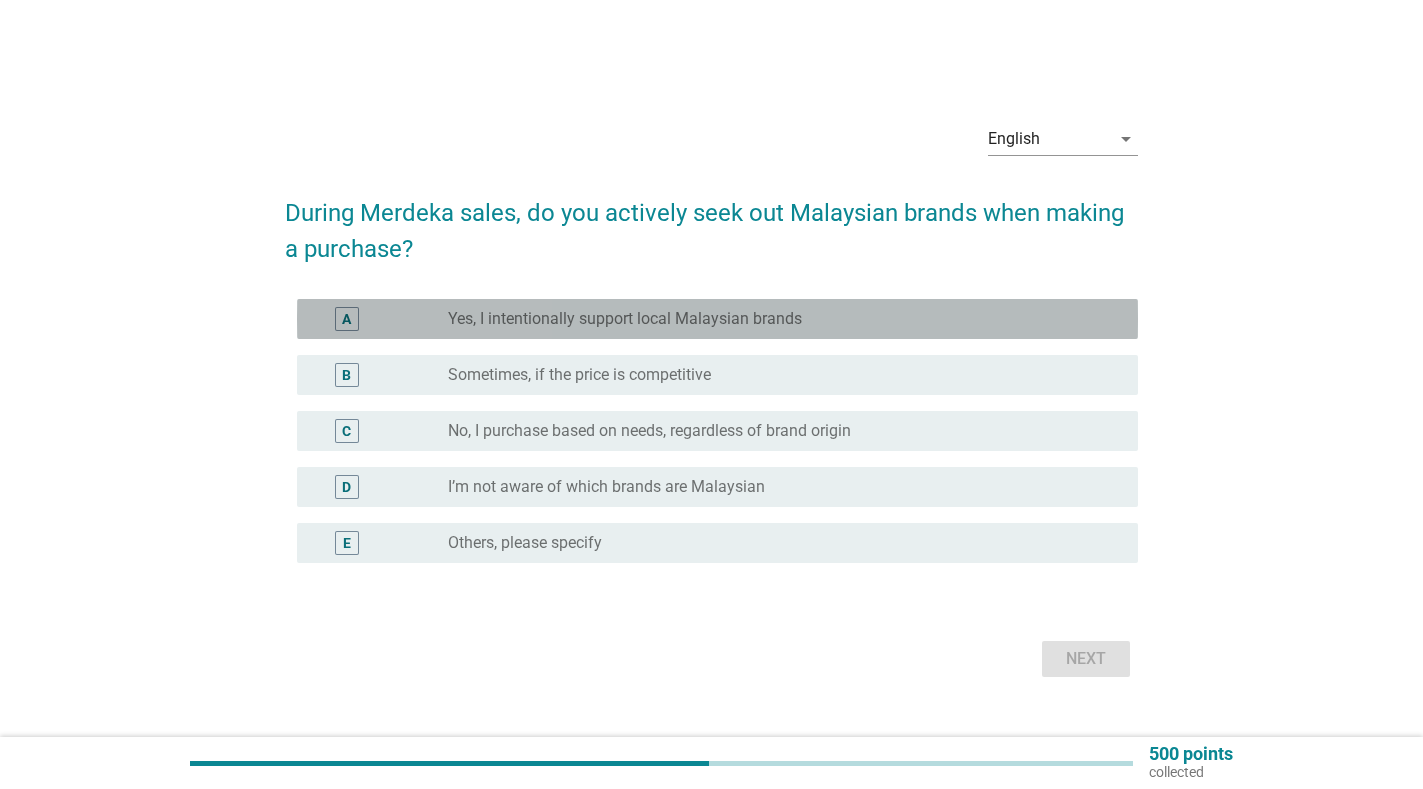 click on "Yes, I intentionally support local Malaysian brands" at bounding box center (625, 319) 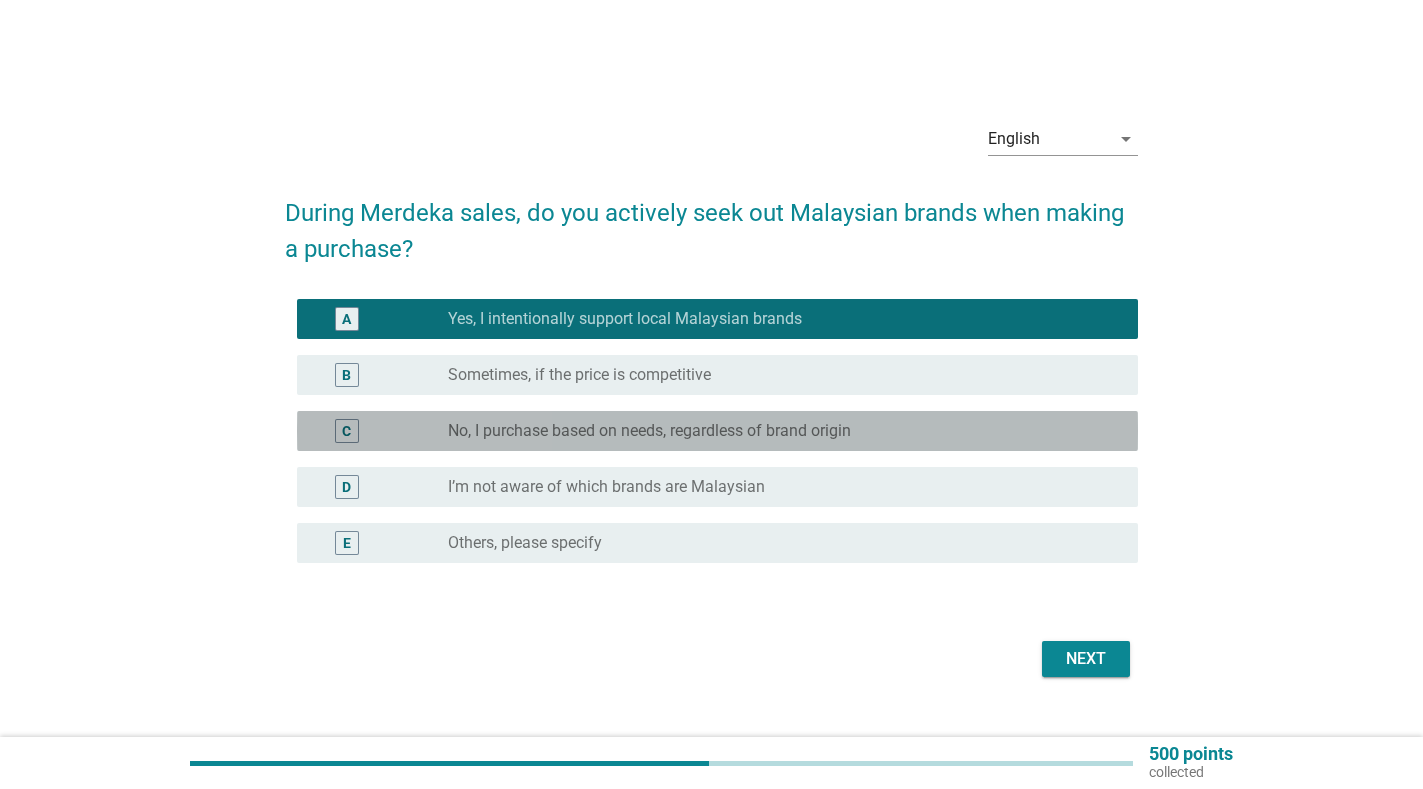 click on "No, I purchase based on needs, regardless of brand origin" at bounding box center [649, 431] 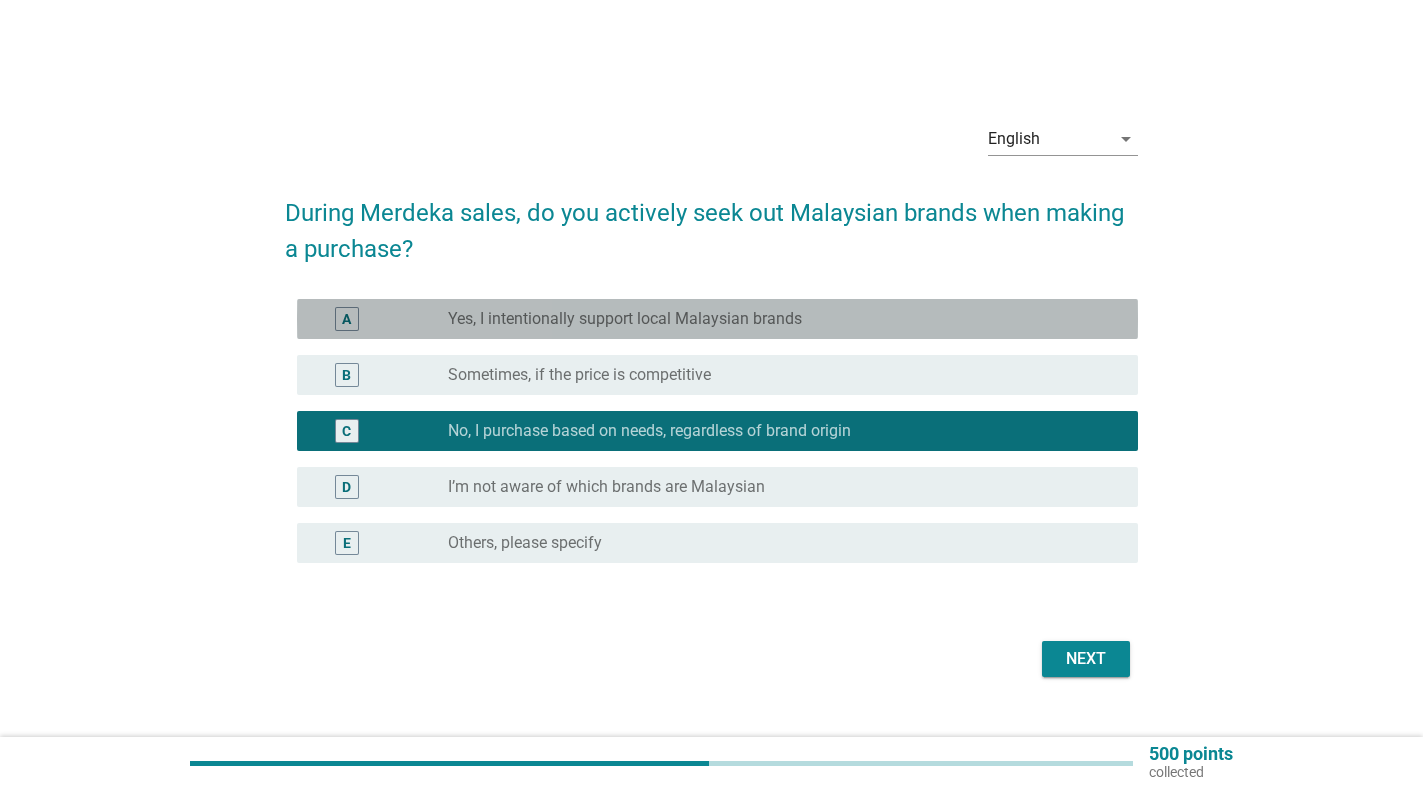 click on "Yes, I intentionally support local Malaysian brands" at bounding box center (625, 319) 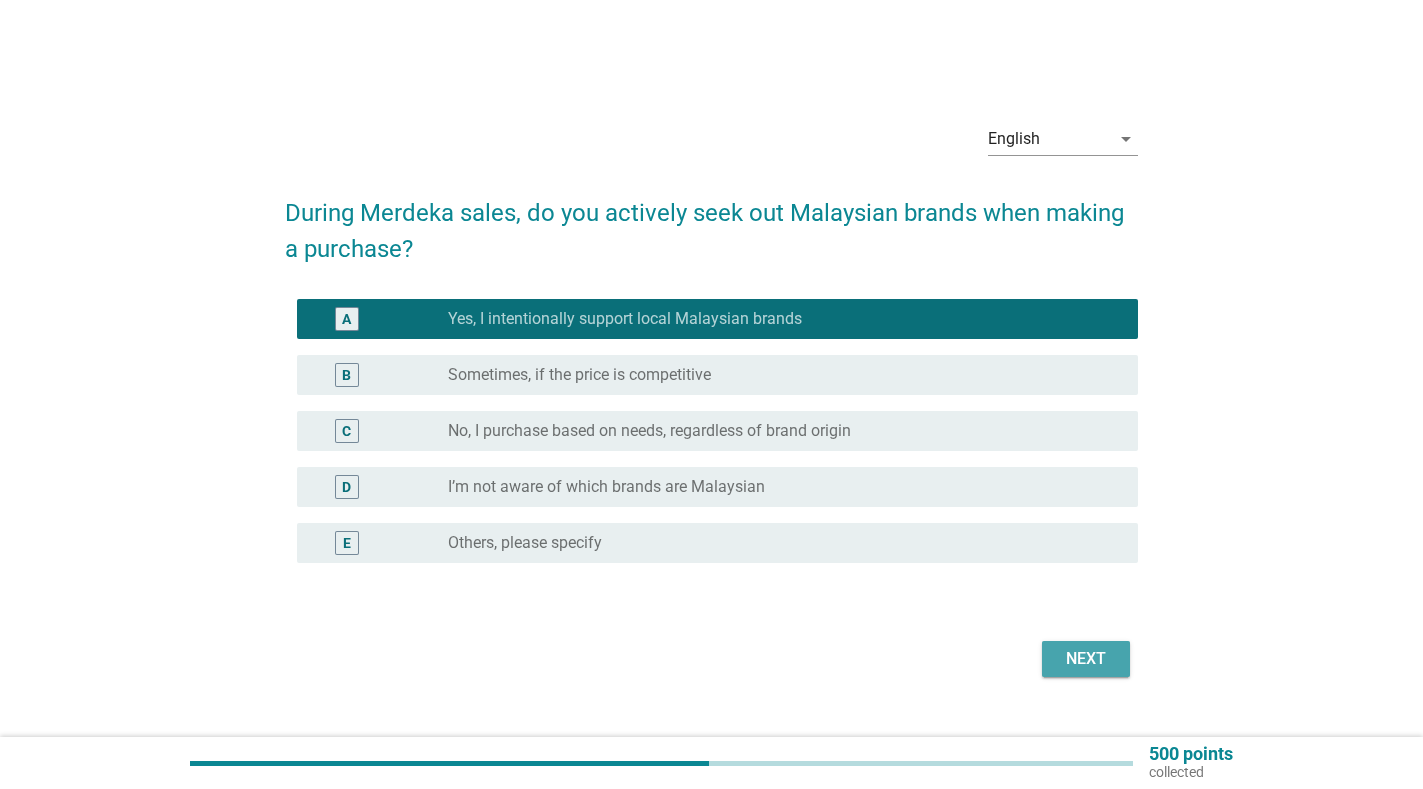 click on "Next" at bounding box center (1086, 659) 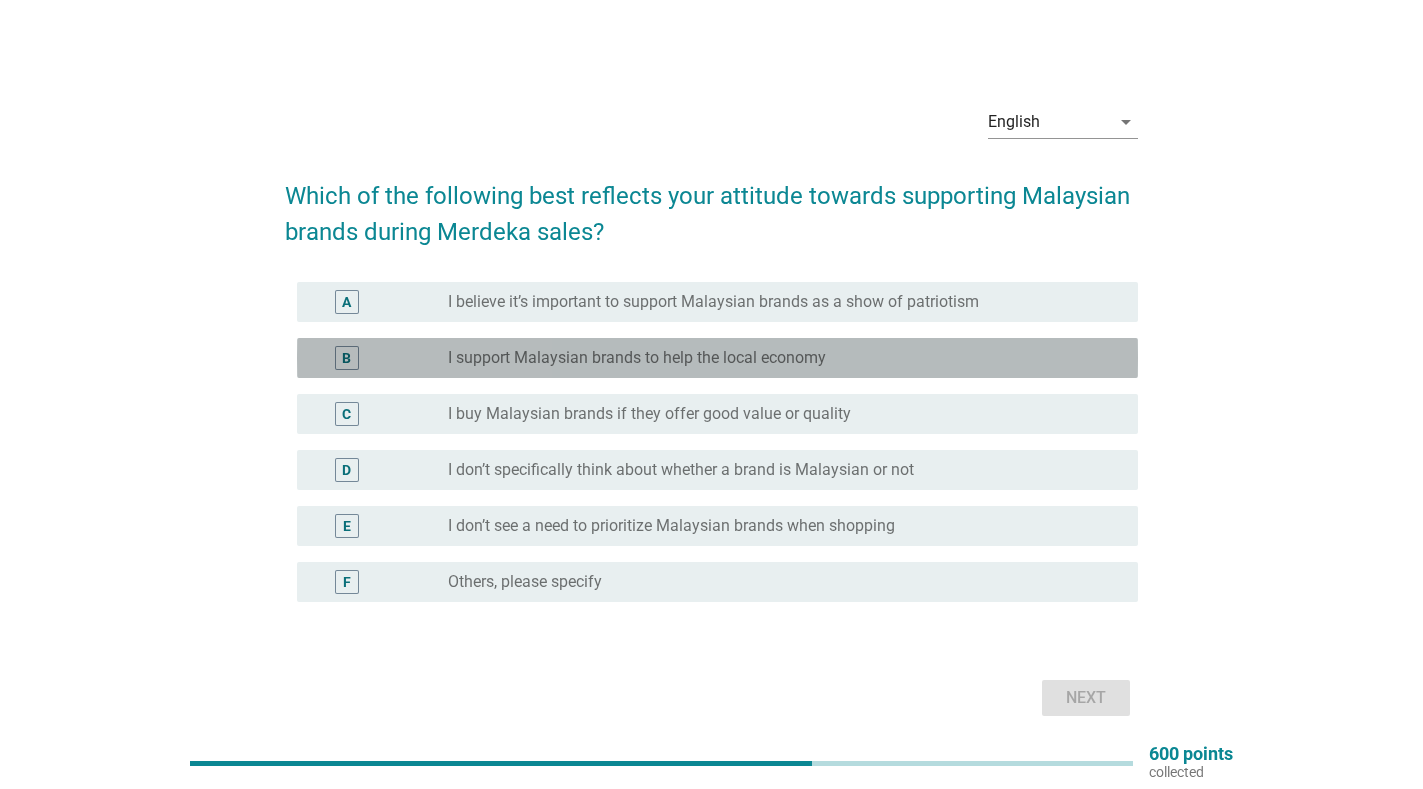 click on "radio_button_unchecked I support Malaysian brands to help the local economy" at bounding box center [777, 358] 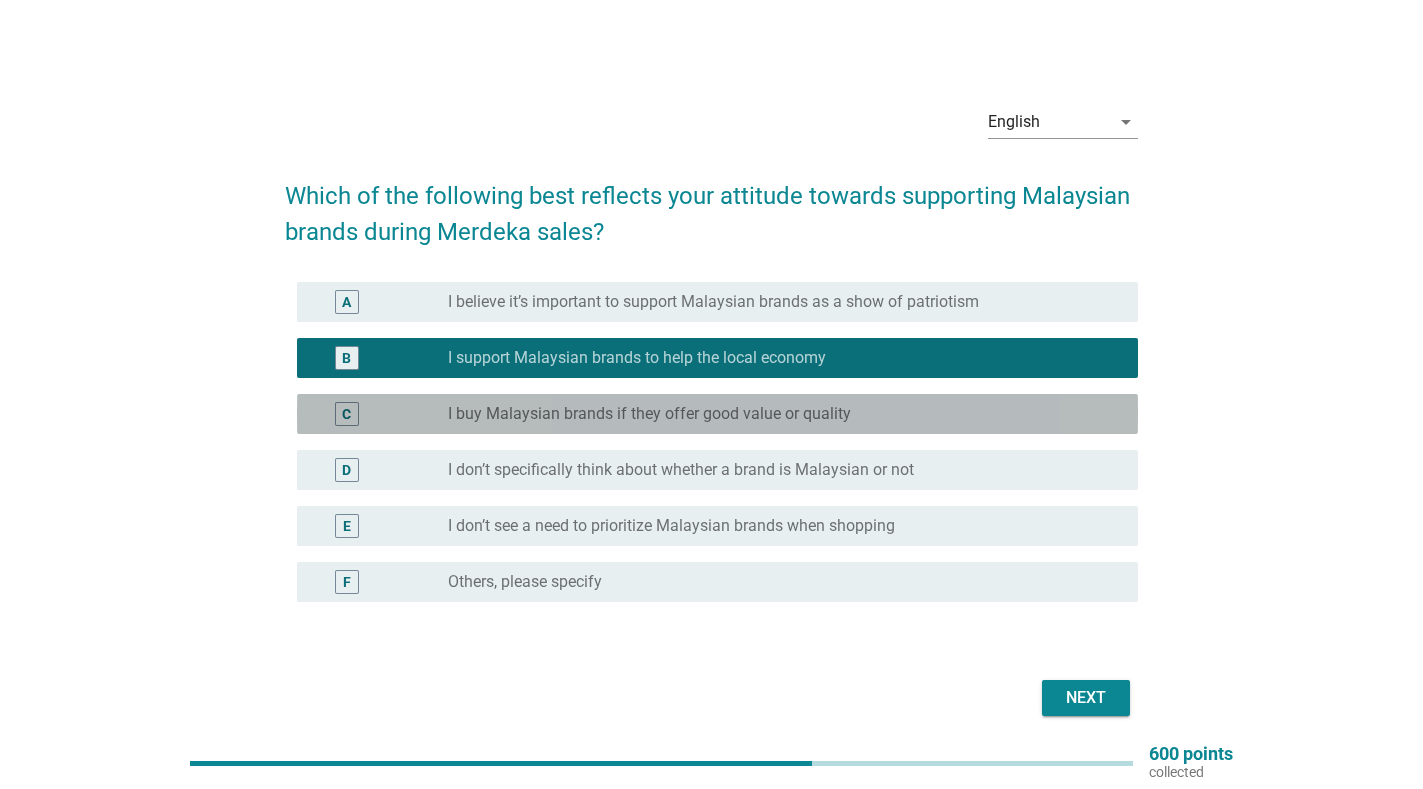 click on "radio_button_unchecked I buy Malaysian brands if they offer good value or quality" at bounding box center (777, 414) 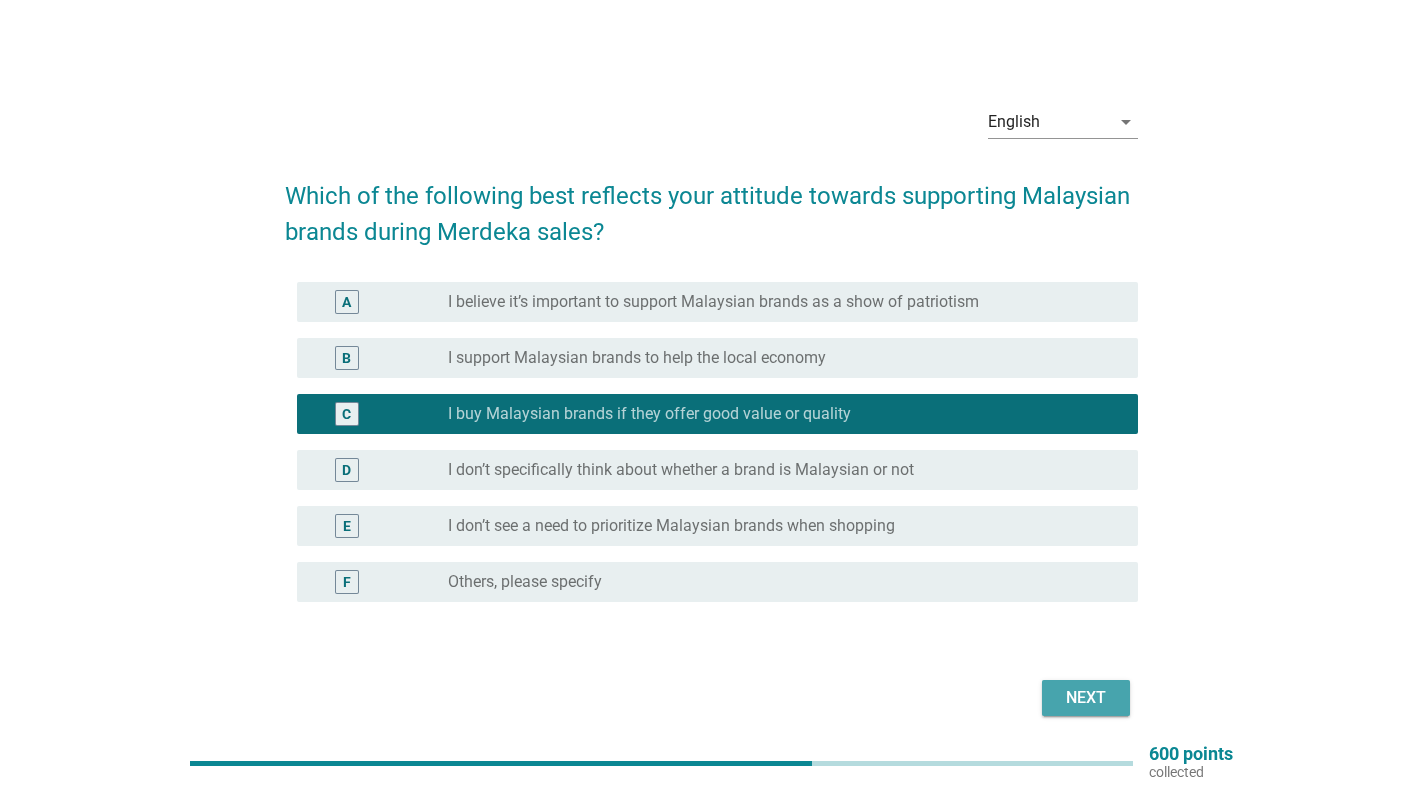 click on "Next" at bounding box center (1086, 698) 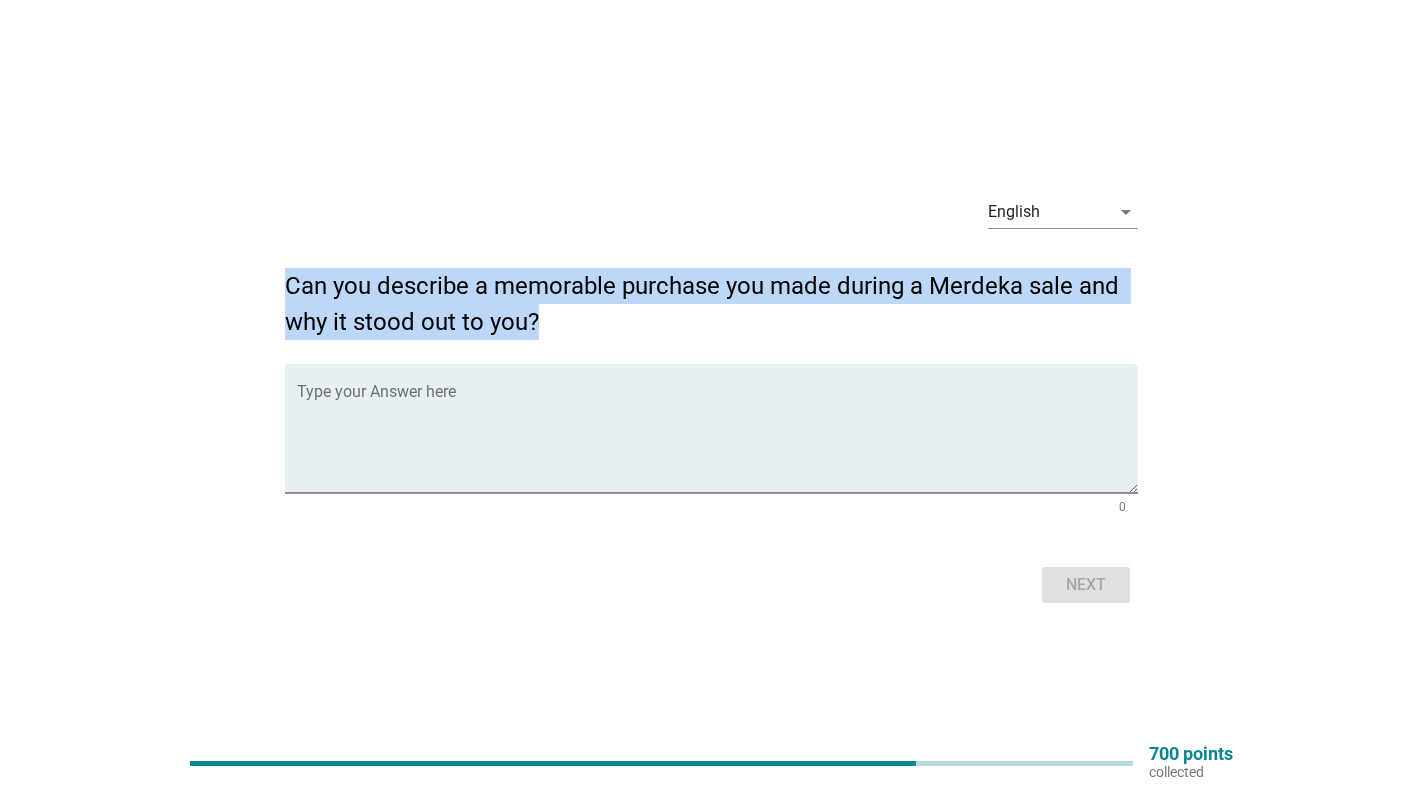 drag, startPoint x: 285, startPoint y: 279, endPoint x: 553, endPoint y: 322, distance: 271.4277 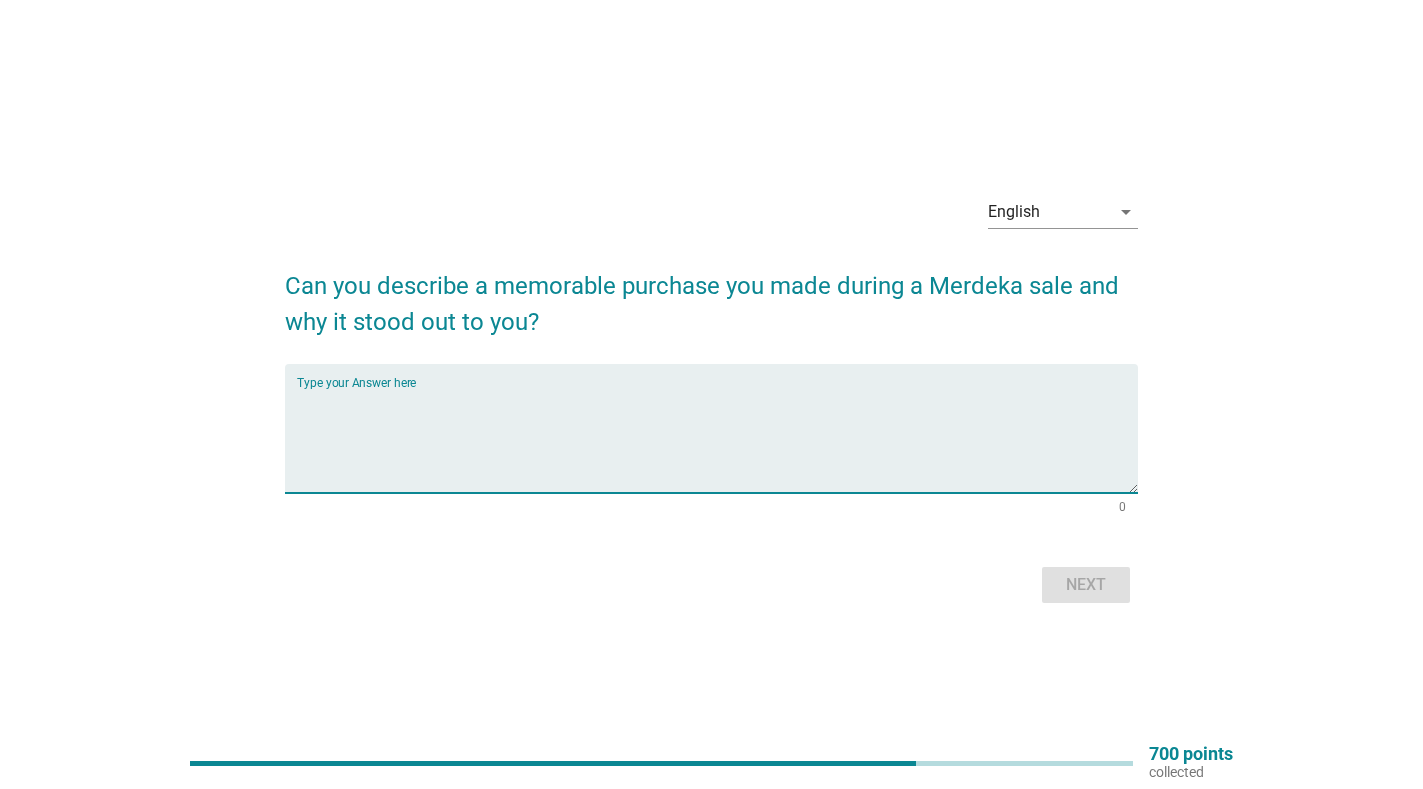 click at bounding box center (717, 440) 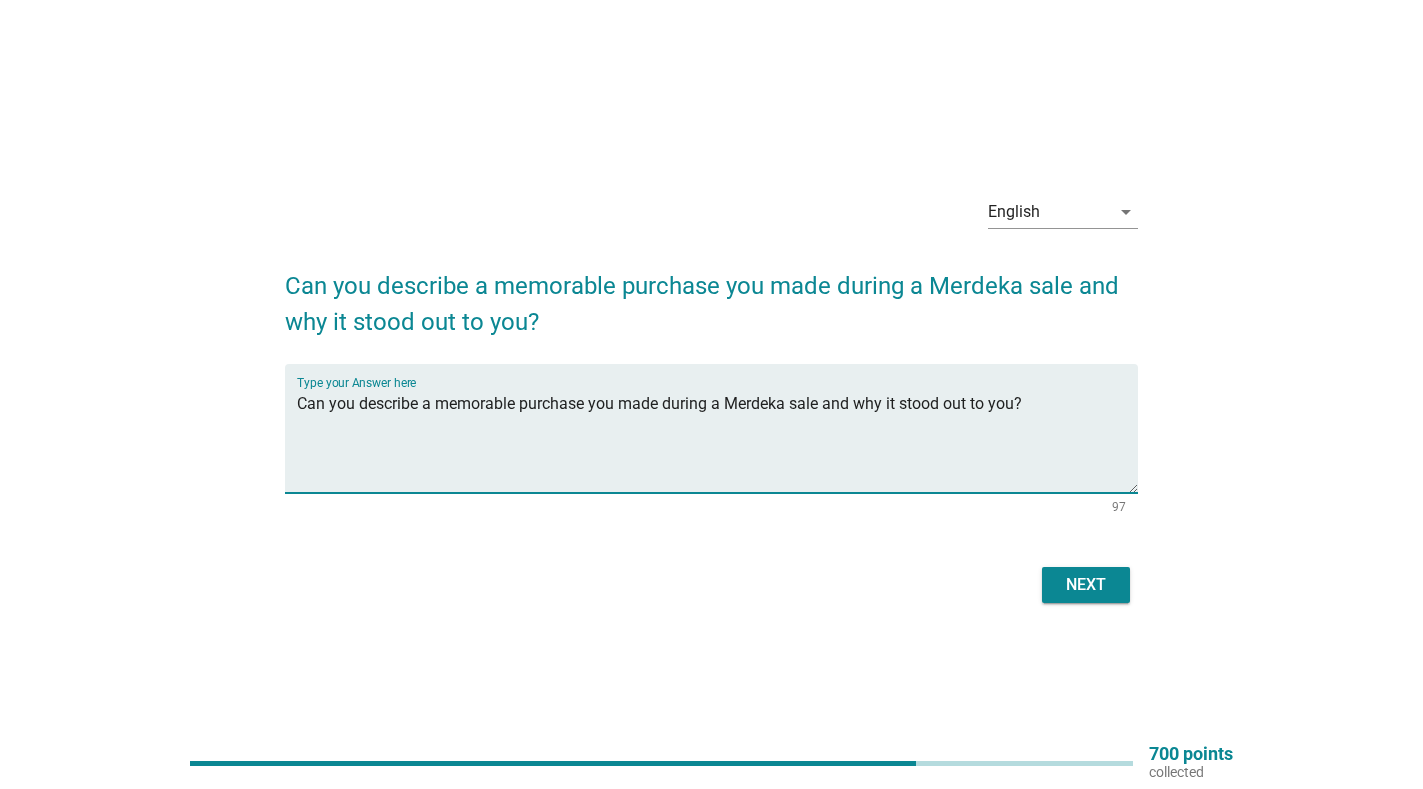 drag, startPoint x: 1030, startPoint y: 405, endPoint x: 258, endPoint y: 405, distance: 772 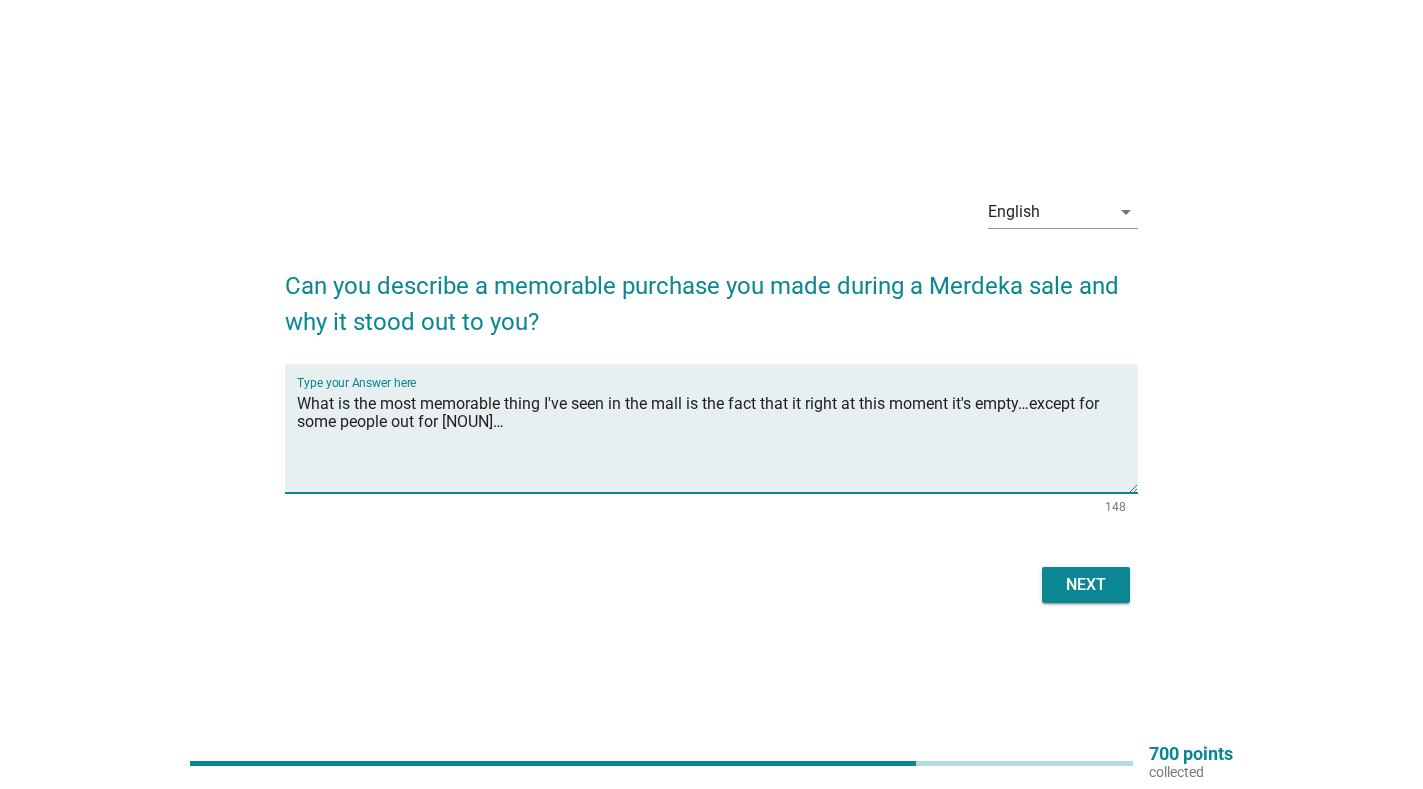 drag, startPoint x: 649, startPoint y: 405, endPoint x: 683, endPoint y: 399, distance: 34.525352 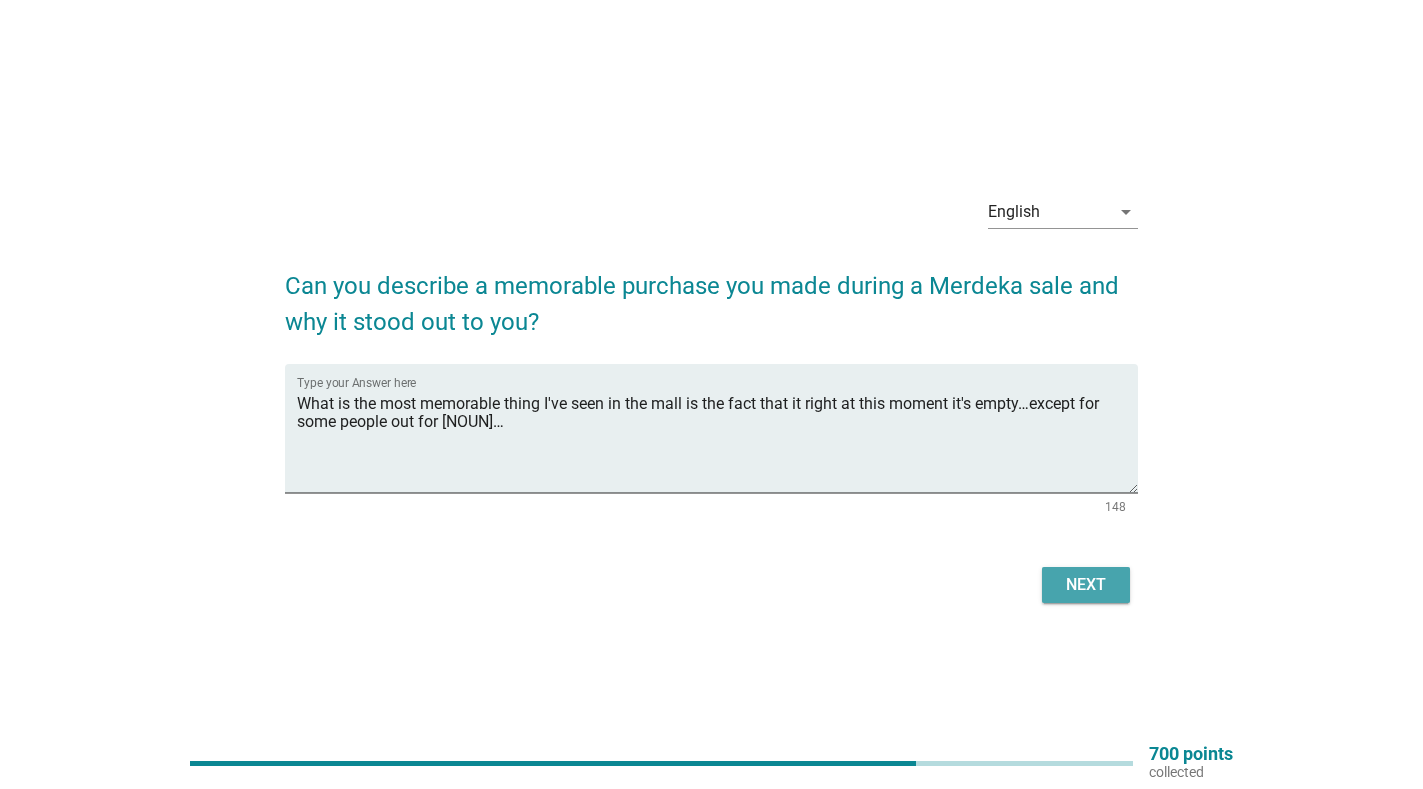 click on "Next" at bounding box center [1086, 585] 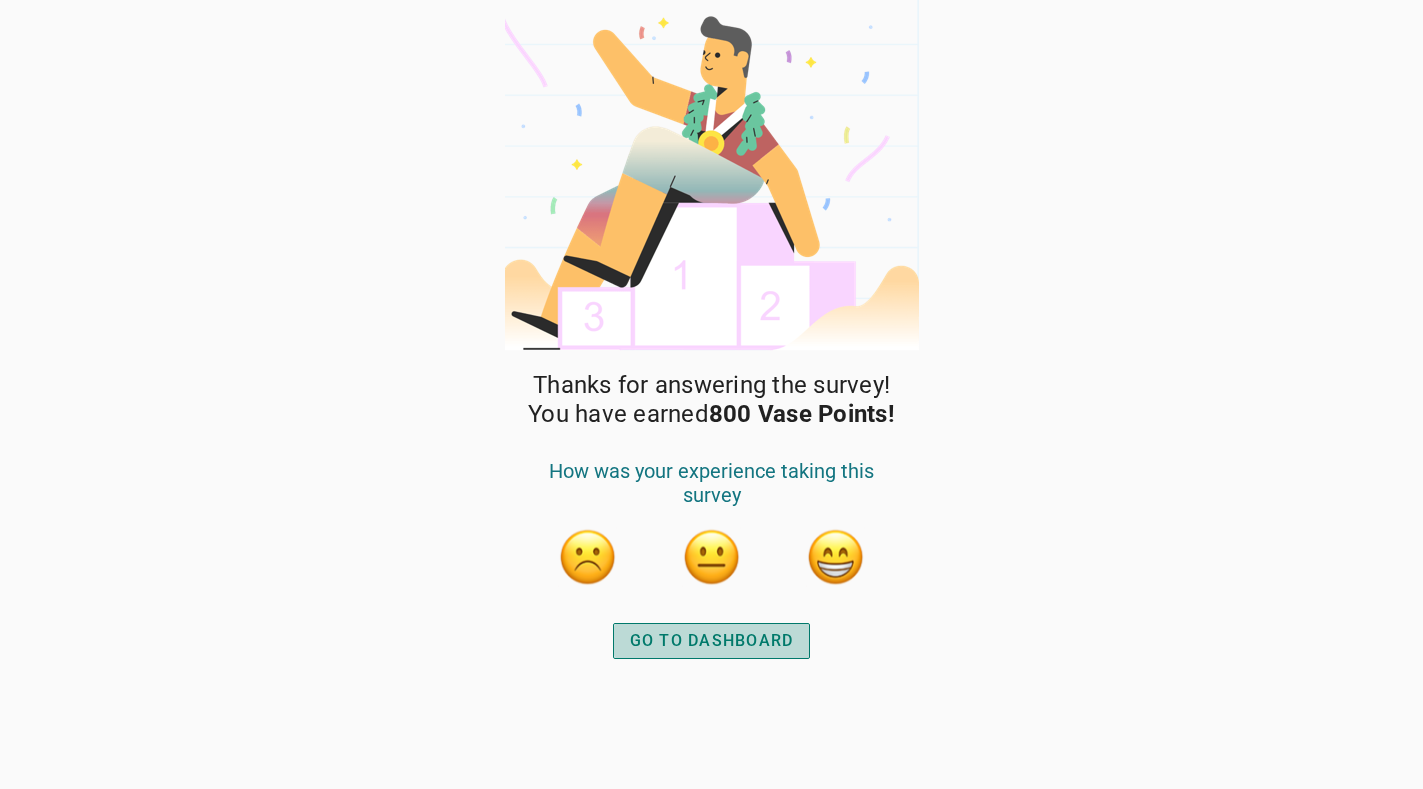 click on "GO TO DASHBOARD" at bounding box center [712, 641] 